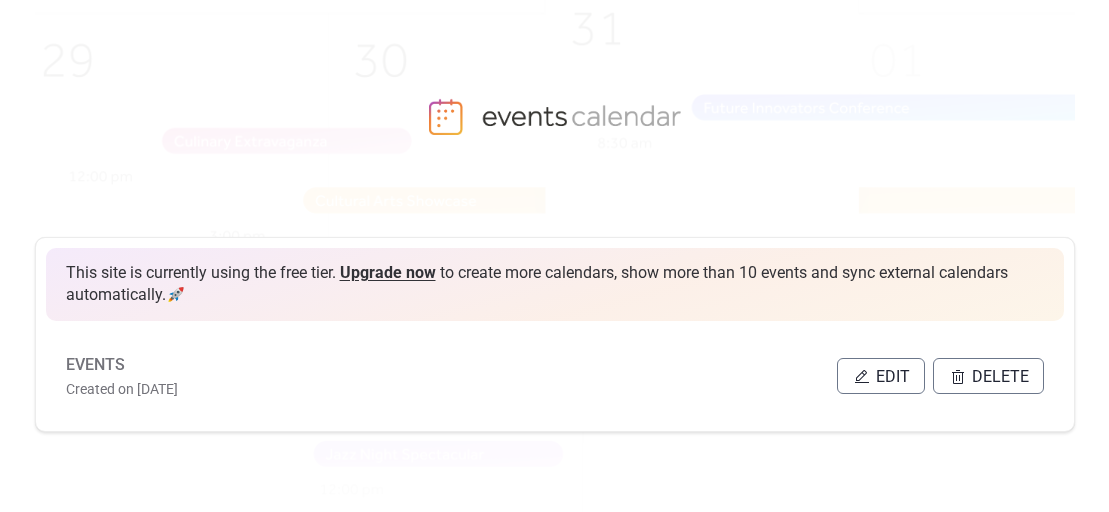 scroll, scrollTop: 0, scrollLeft: 0, axis: both 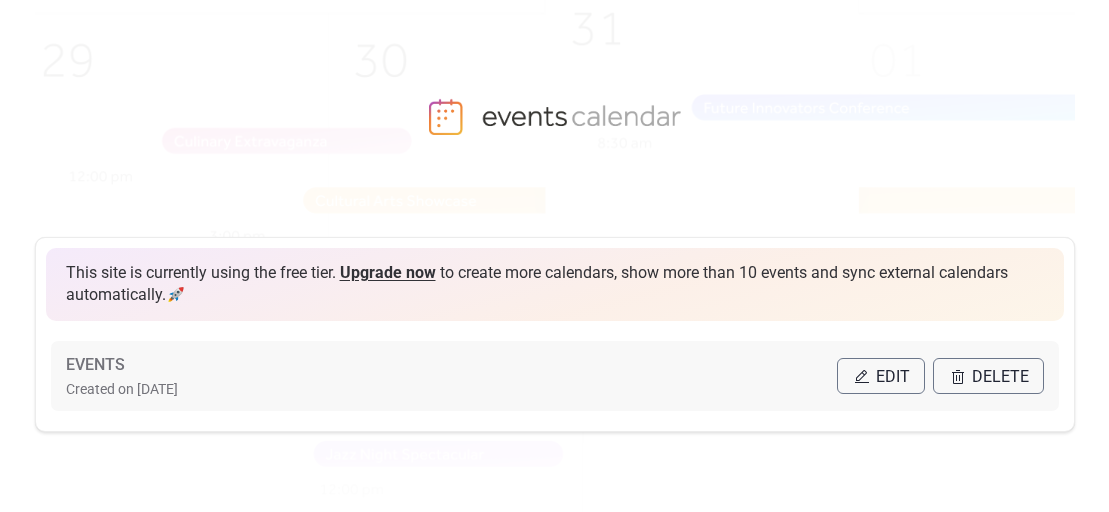 click on "Created on [DATE]" at bounding box center (451, 388) 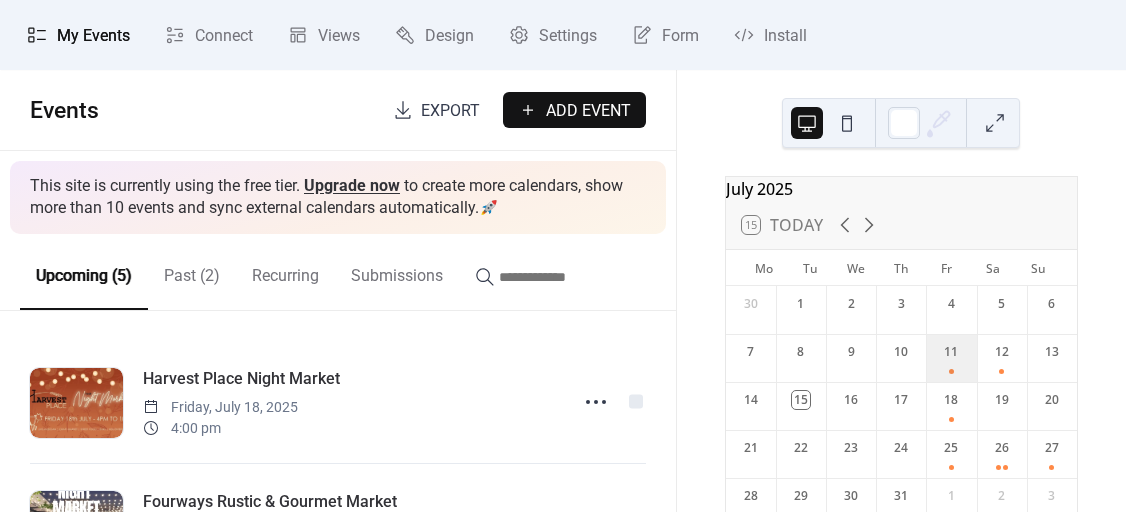 click on "11" at bounding box center (951, 358) 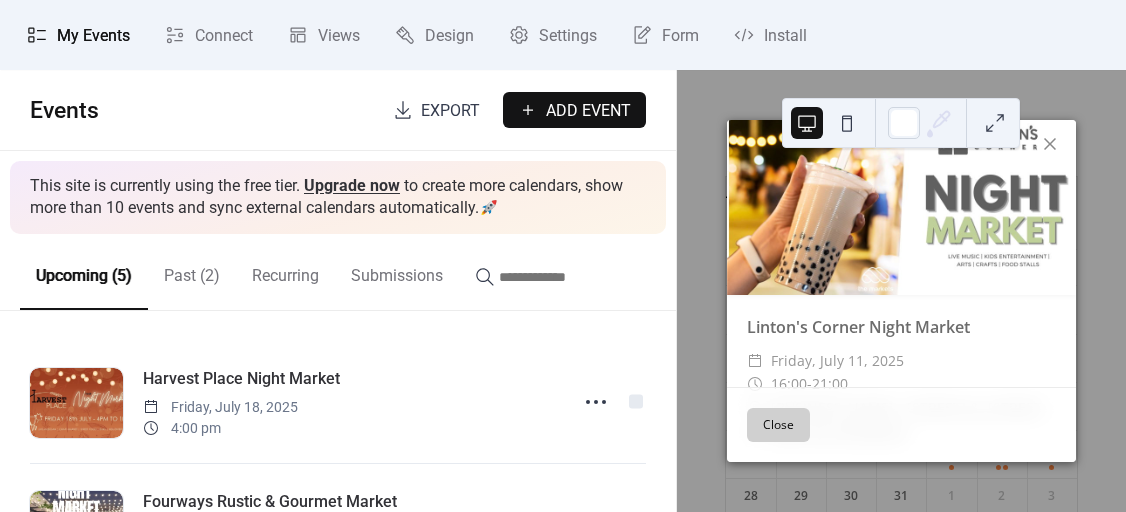 scroll, scrollTop: 74, scrollLeft: 0, axis: vertical 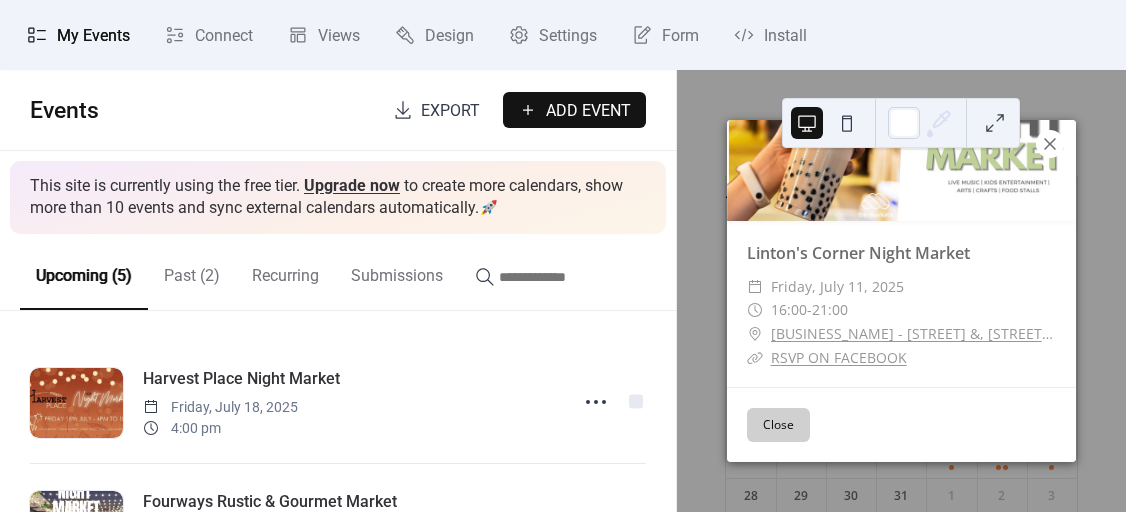 click 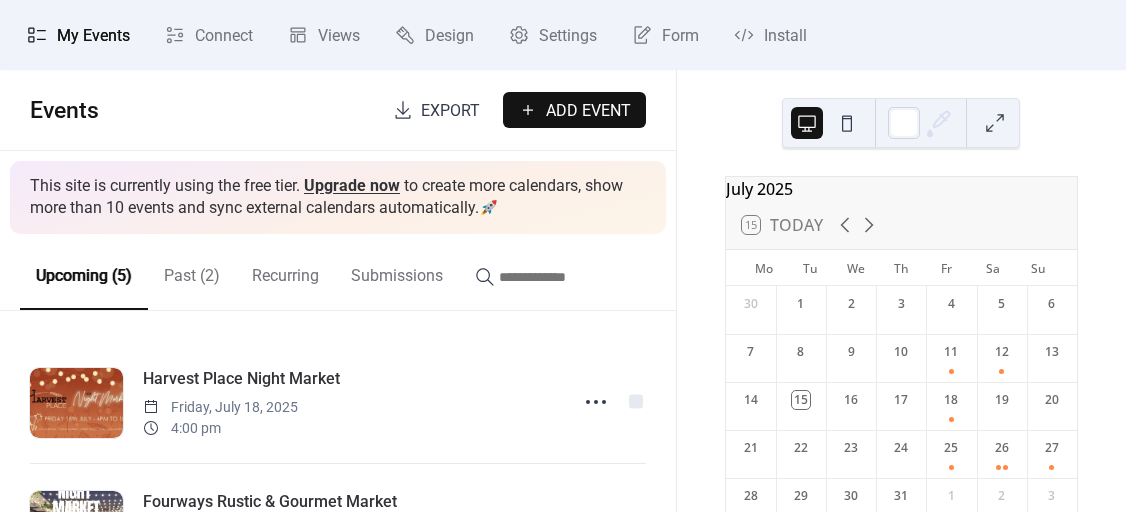 click on "[MONTH] [YEAR] [DAY] Today Mo Tu We Th Fr Sa Su 30 1 2 3 4 5 6 7 8 9 10 11 12 13 14 15 16 17 18 19 20 21 22 23 24 25 26 27 28 29 30 31 1 2 3 4 5 6 7 8 9 10" at bounding box center [901, 291] 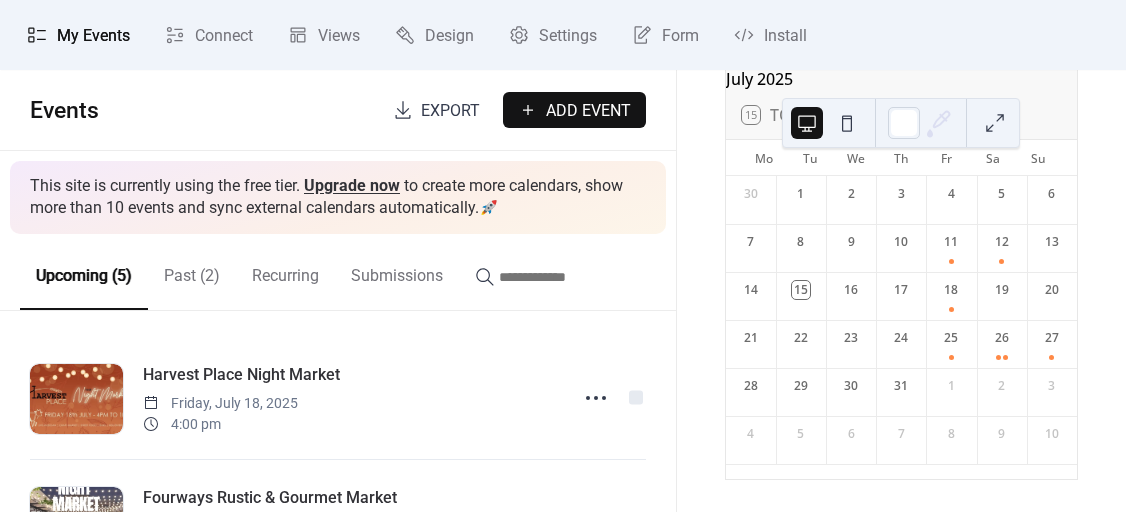scroll, scrollTop: 0, scrollLeft: 0, axis: both 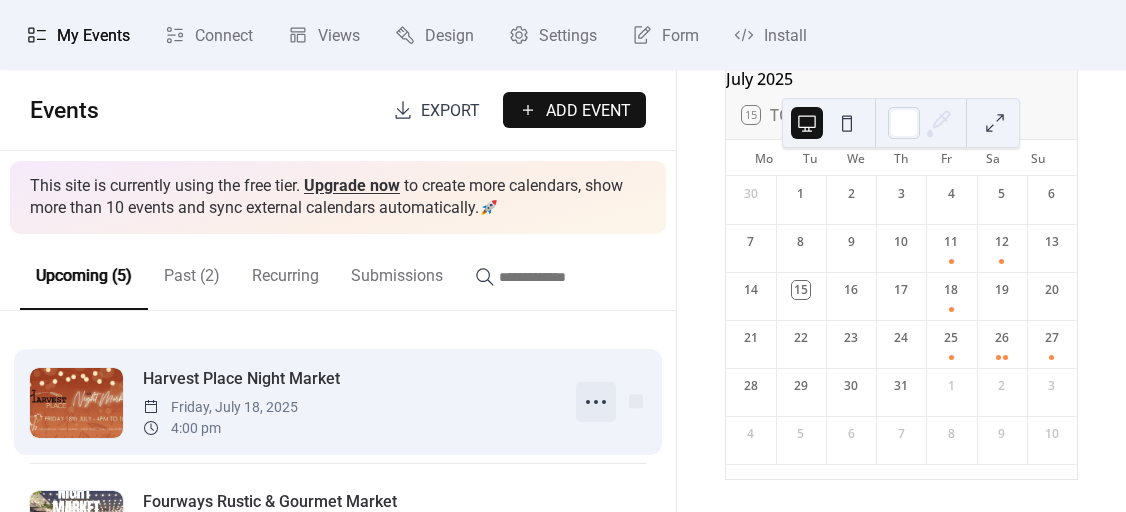 click 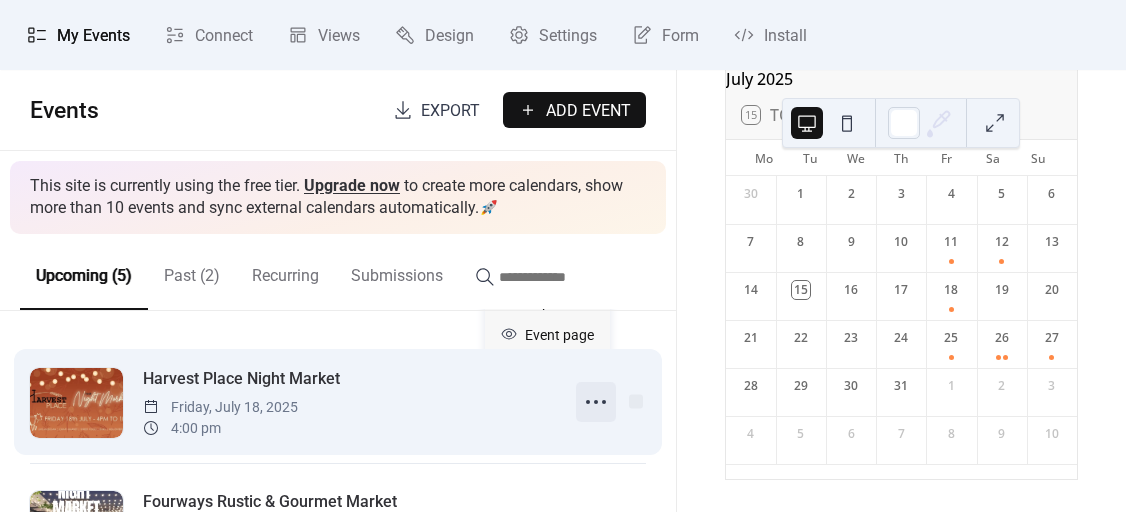 click on "[BUSINESS_NAME] [DAY], [MONTH] [DAY], [YEAR] [TIME]" at bounding box center [338, 402] 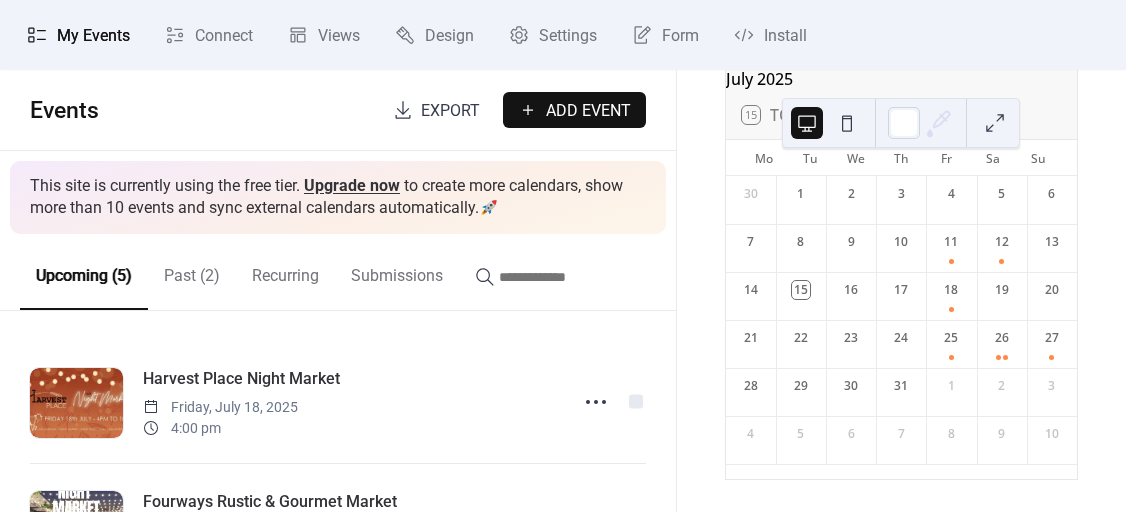 click on "Past (2)" at bounding box center (192, 271) 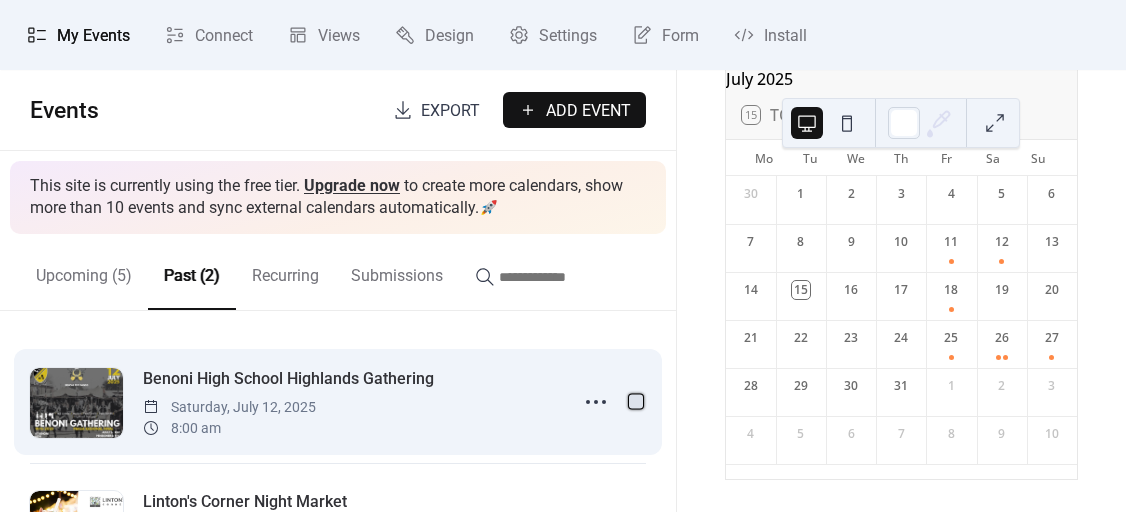 click at bounding box center [636, 401] 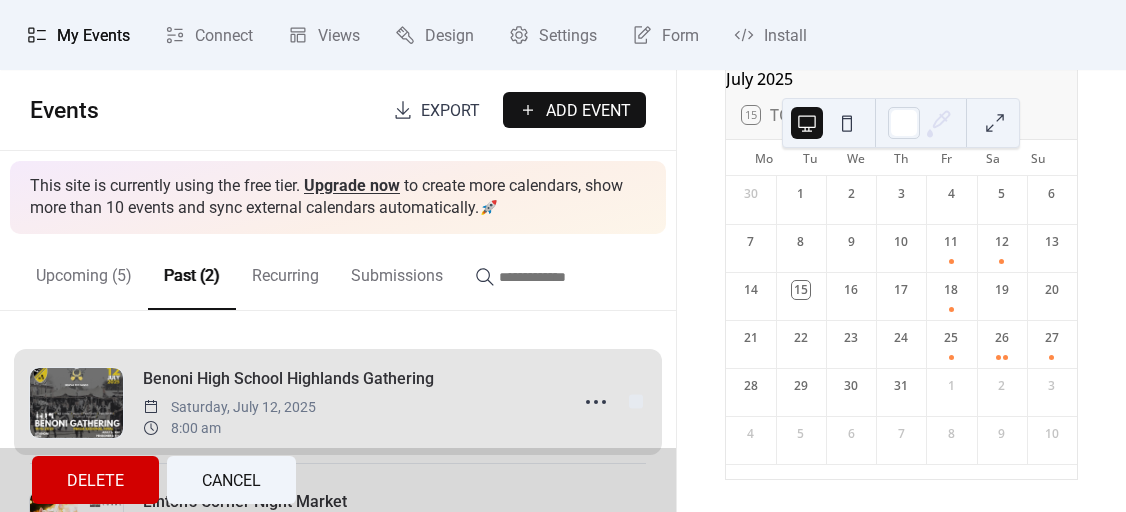 click on "Delete" at bounding box center (95, 481) 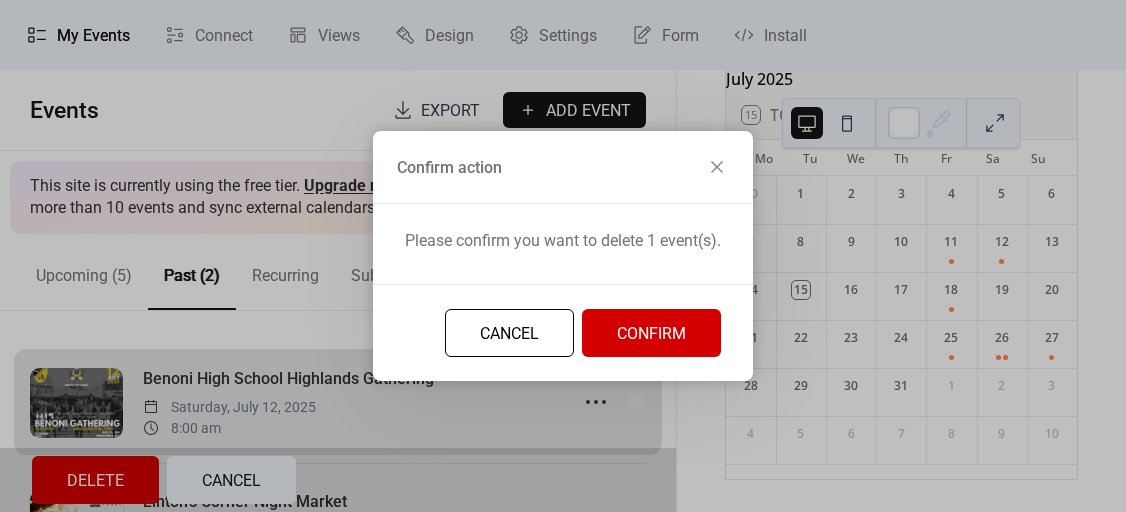 click on "Confirm" at bounding box center [651, 333] 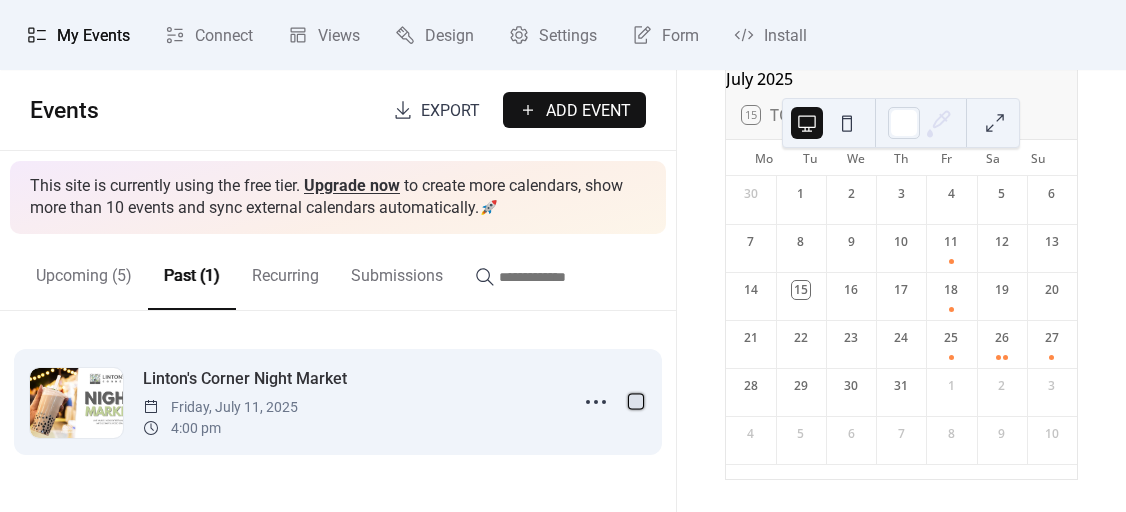 click at bounding box center (636, 401) 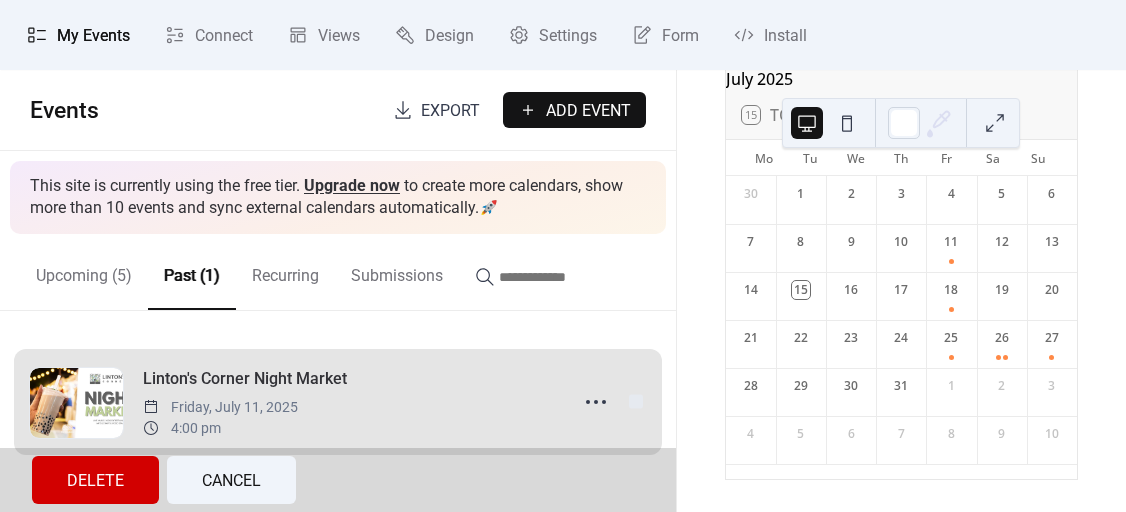 click on "Delete" at bounding box center [95, 480] 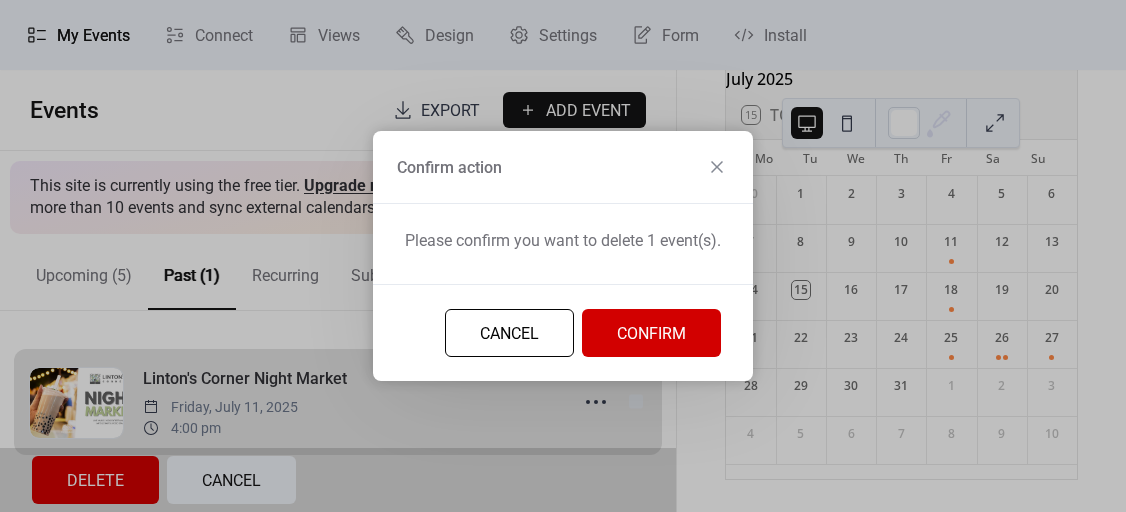 click on "Confirm" at bounding box center [651, 333] 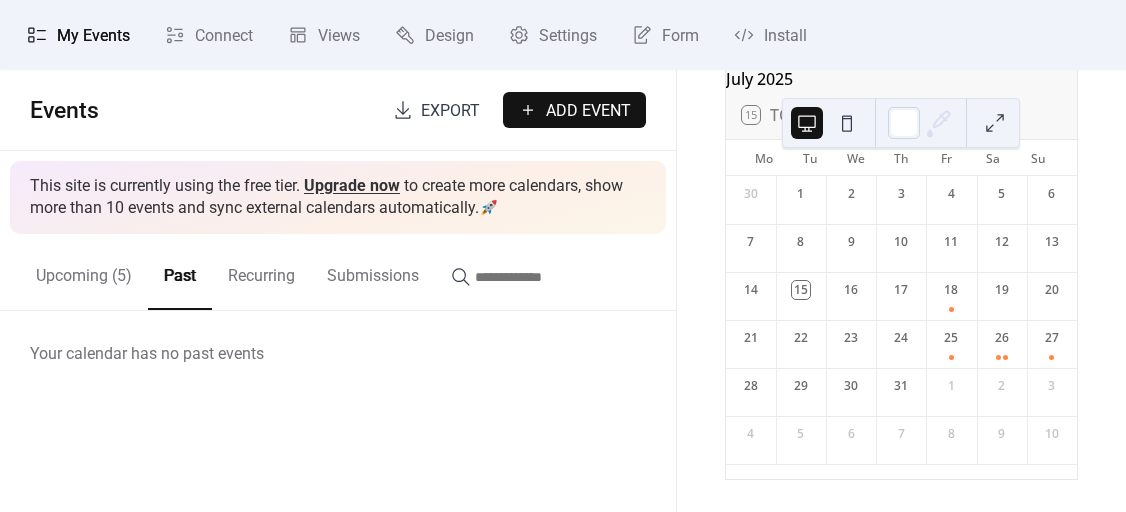 click on "Upcoming (5)" at bounding box center [84, 271] 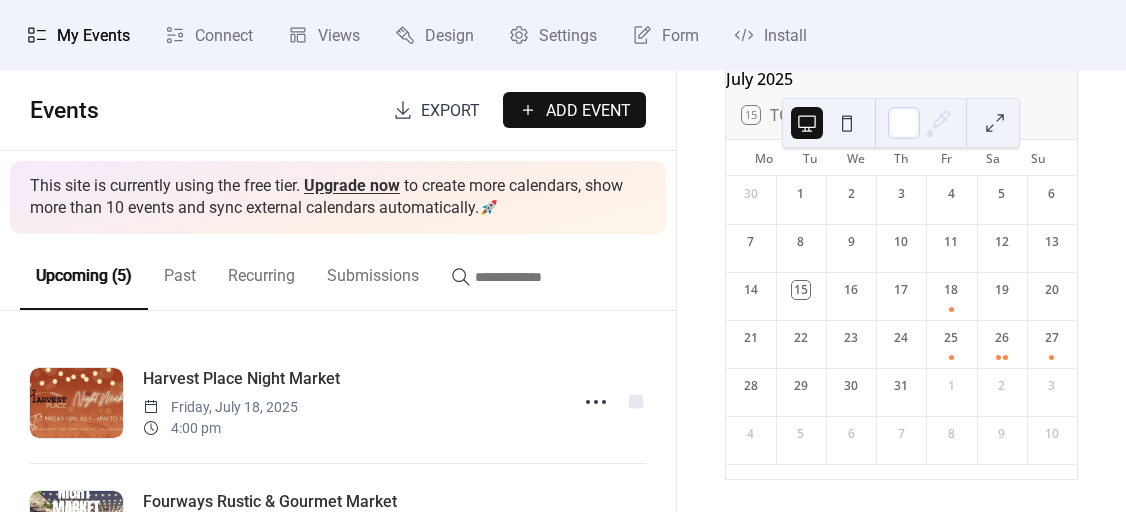 scroll, scrollTop: 122, scrollLeft: 0, axis: vertical 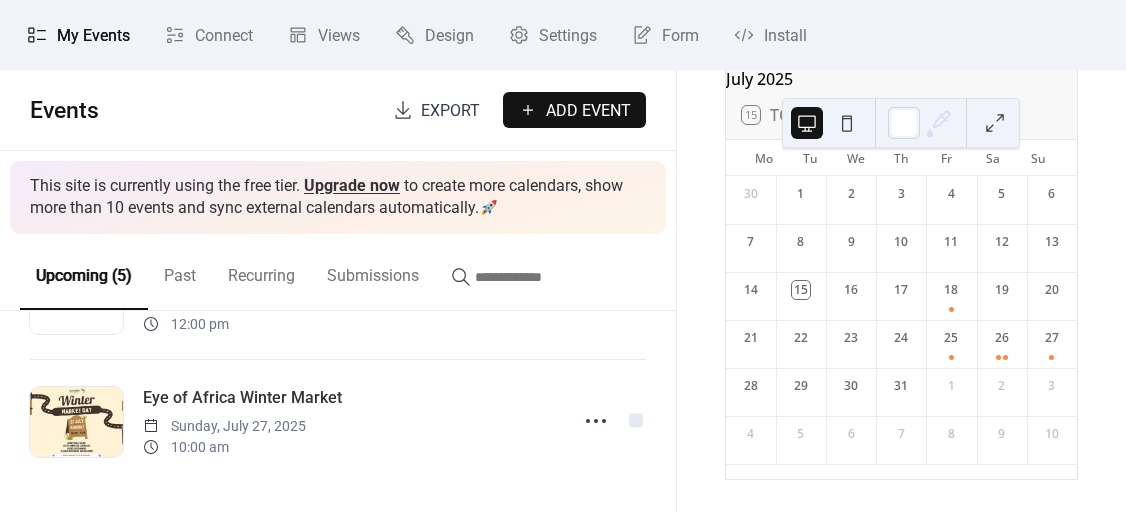 click on "19" at bounding box center (1002, 290) 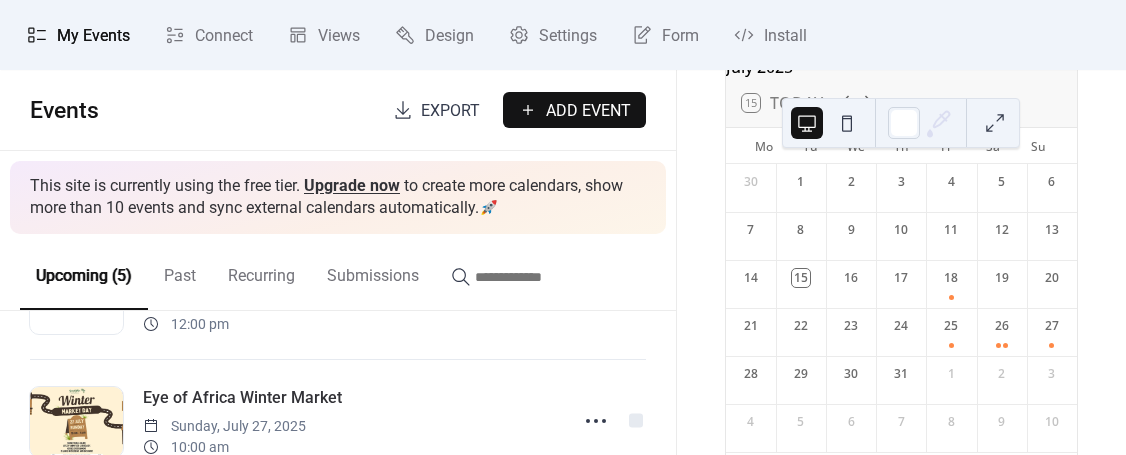 click on "Add Event" at bounding box center (588, 111) 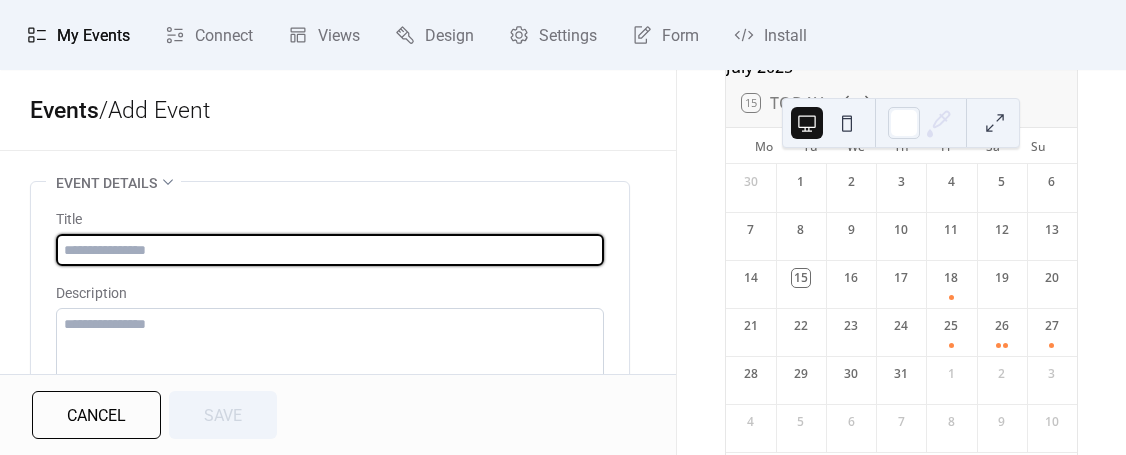 click at bounding box center (330, 250) 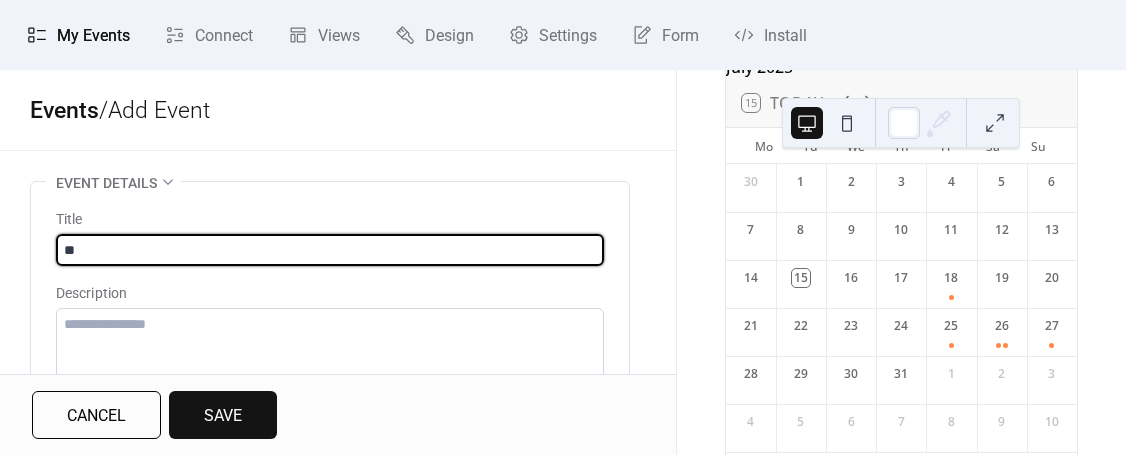 type on "*" 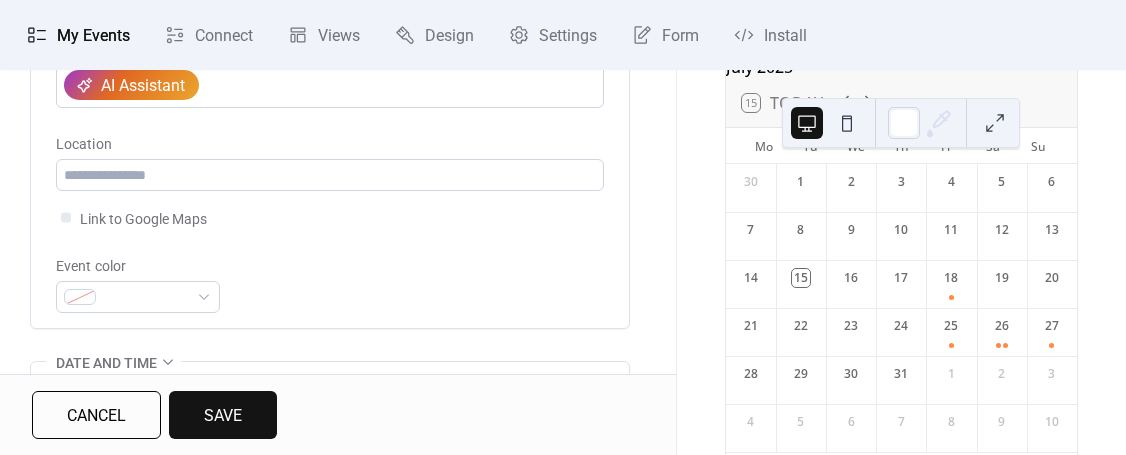 scroll, scrollTop: 407, scrollLeft: 0, axis: vertical 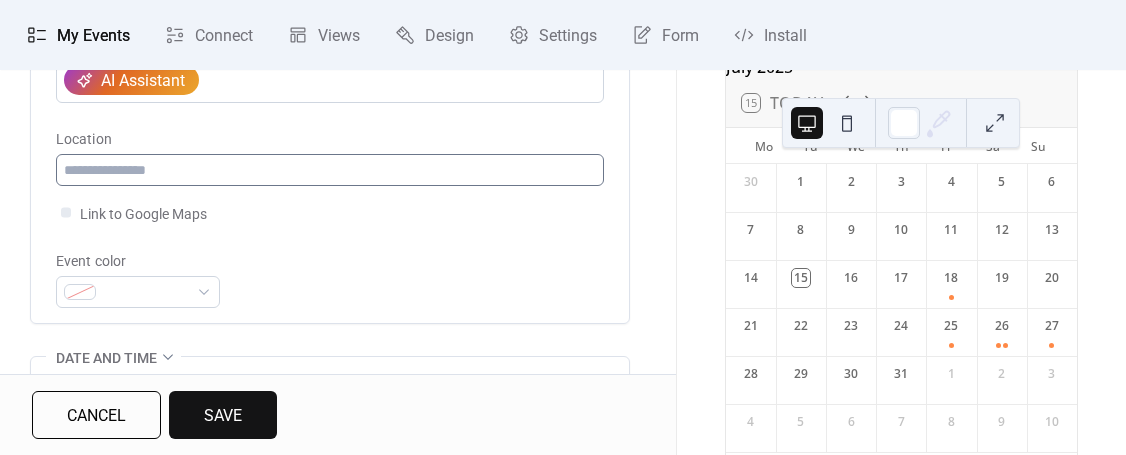 type on "**********" 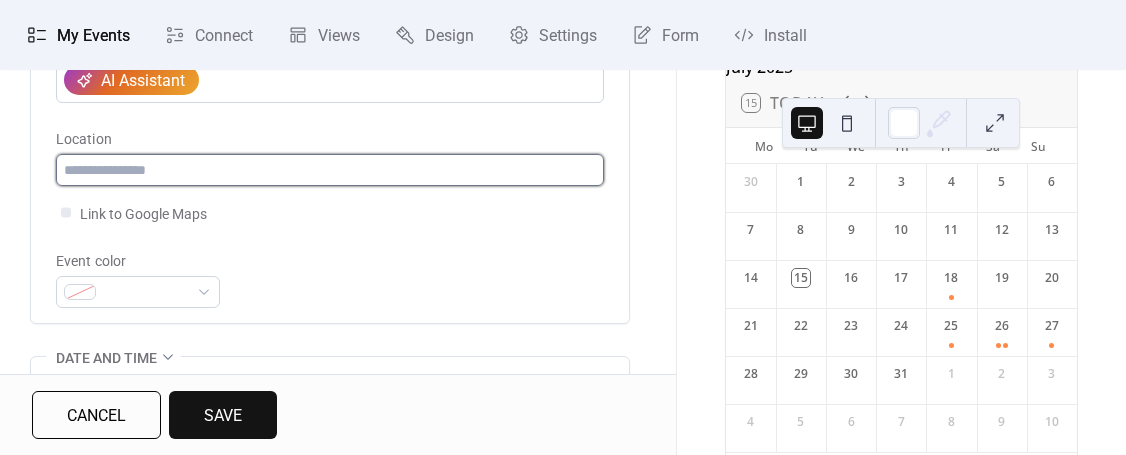click at bounding box center [330, 170] 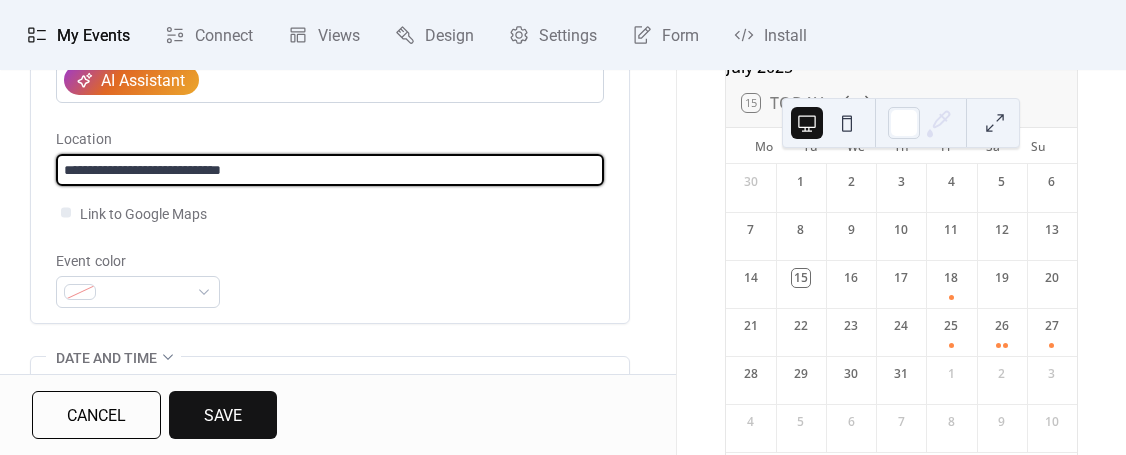 type on "**********" 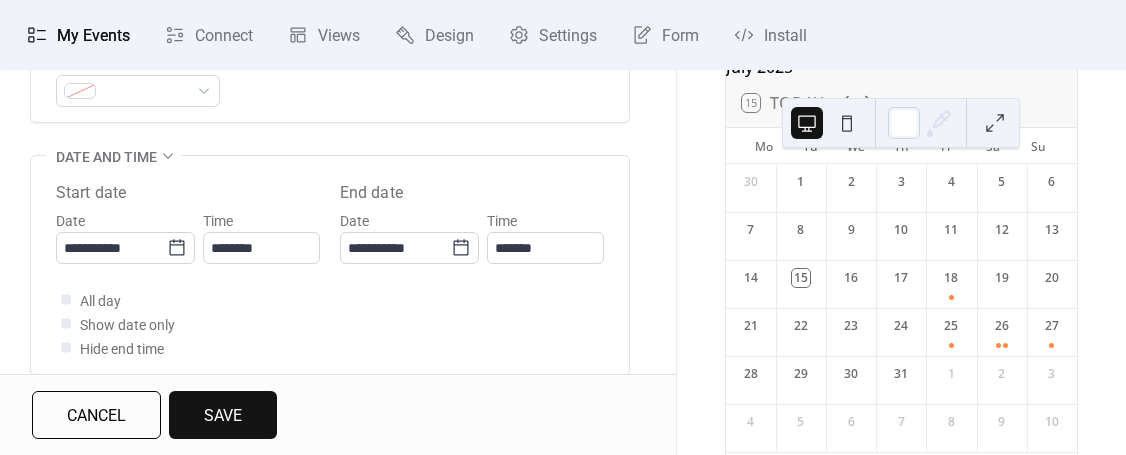 scroll, scrollTop: 609, scrollLeft: 0, axis: vertical 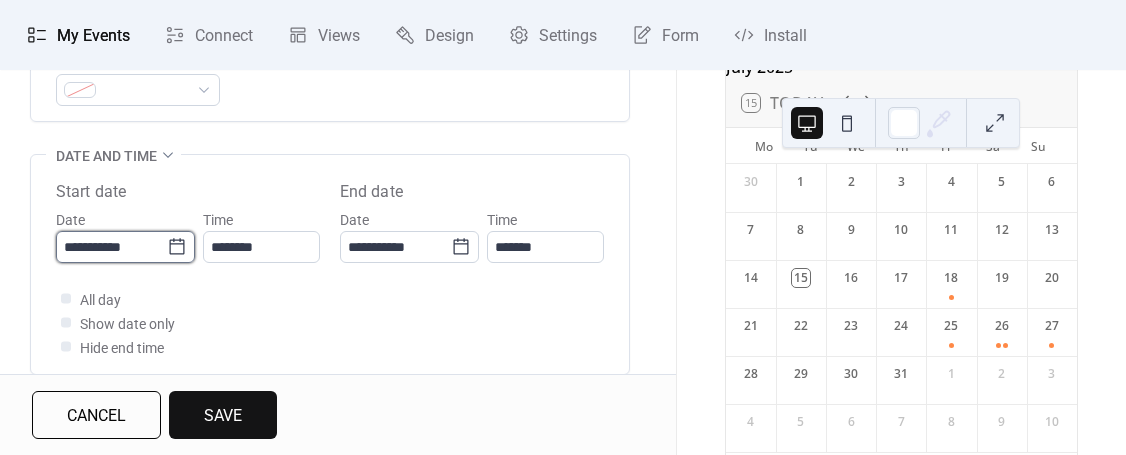 click on "**********" at bounding box center [111, 247] 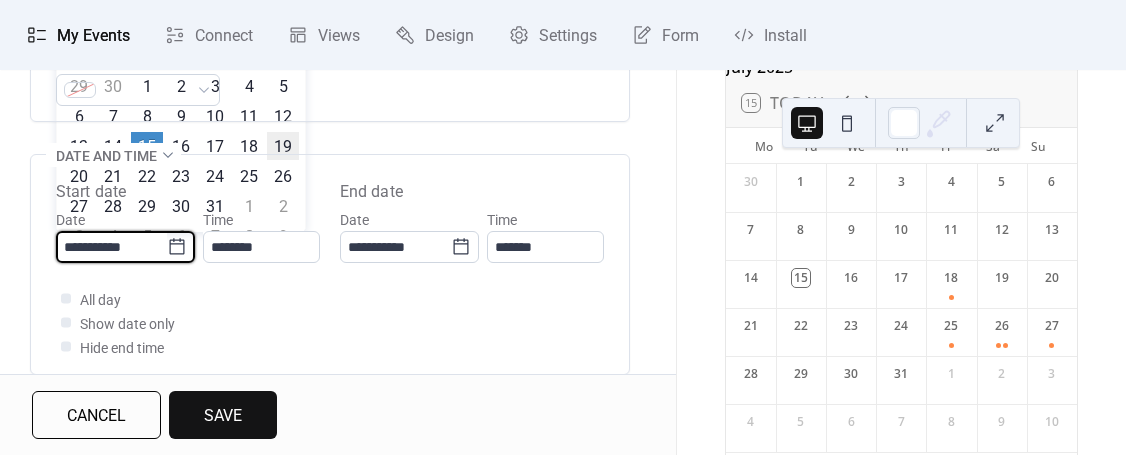 click on "19" at bounding box center (283, 146) 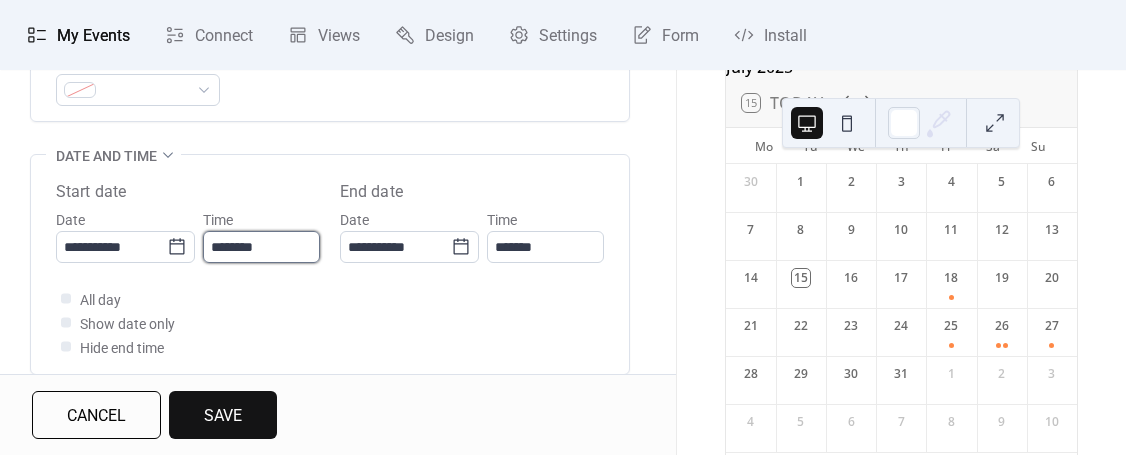 click on "********" at bounding box center (261, 247) 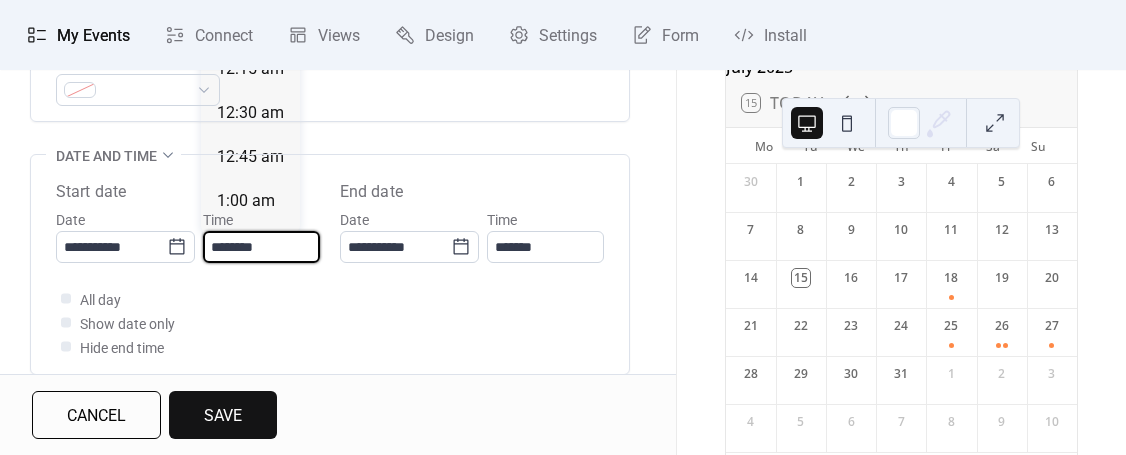 scroll, scrollTop: 2112, scrollLeft: 0, axis: vertical 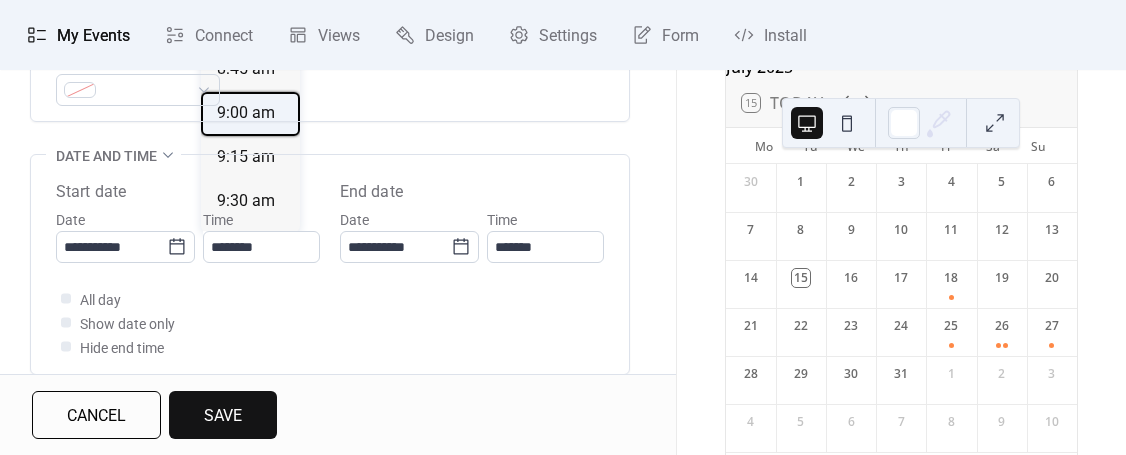 click on "9:00 am" at bounding box center (246, 113) 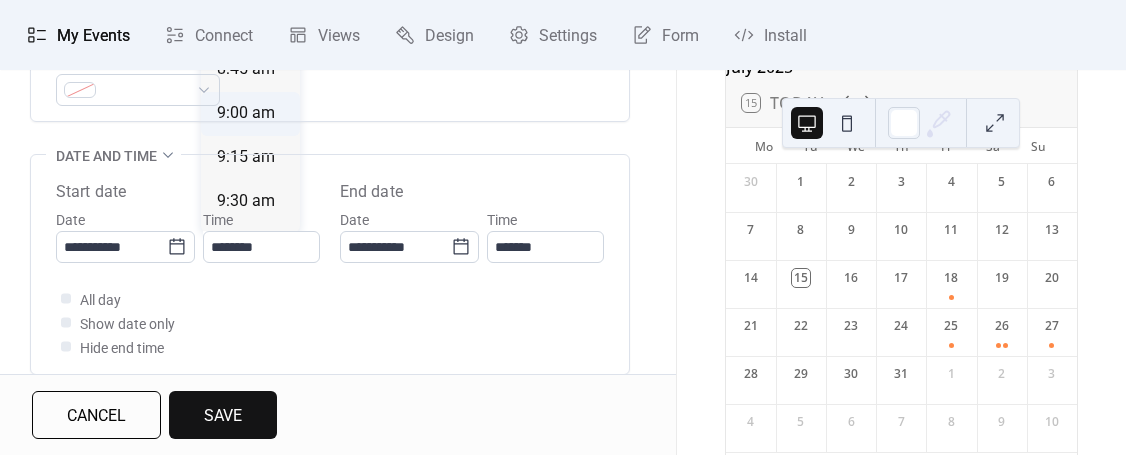 type on "*******" 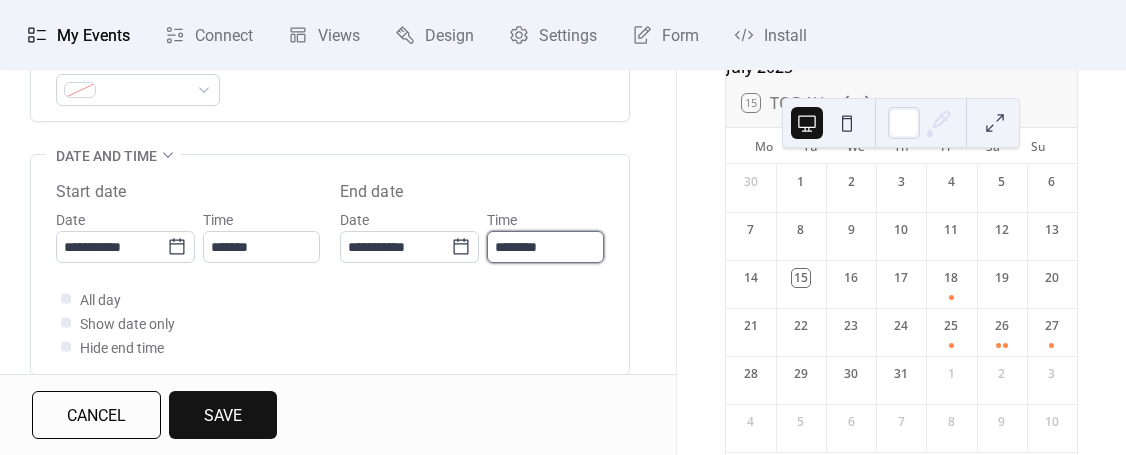 click on "********" at bounding box center [545, 247] 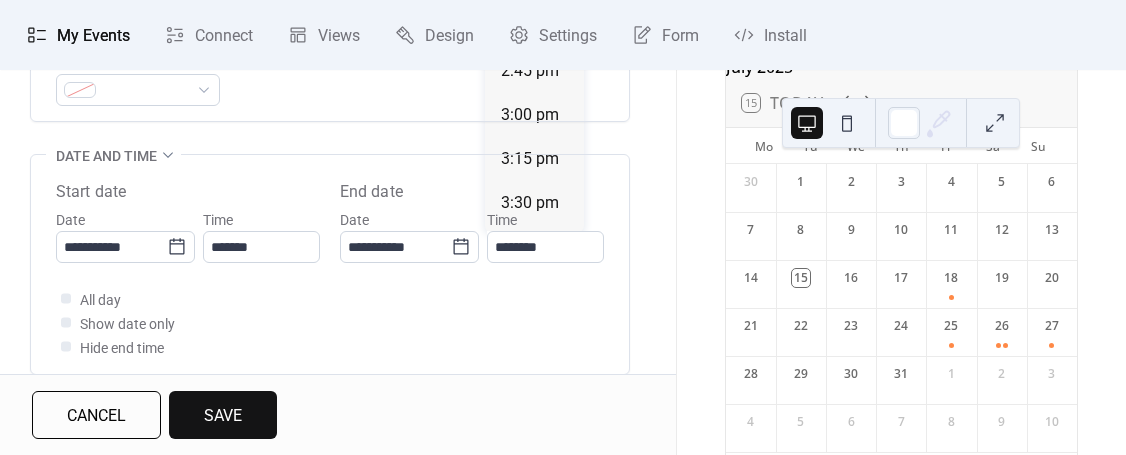 scroll, scrollTop: 944, scrollLeft: 0, axis: vertical 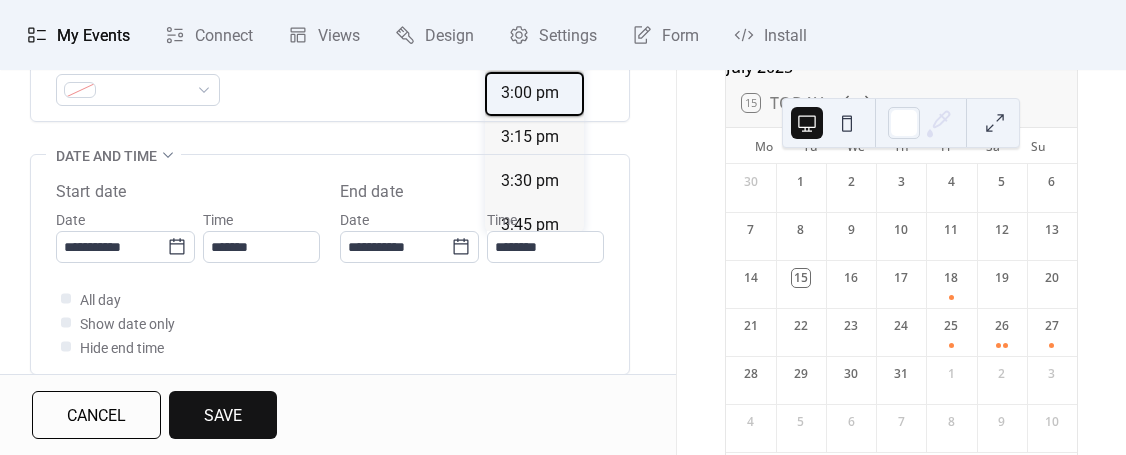 click on "3:00 pm" at bounding box center [530, 93] 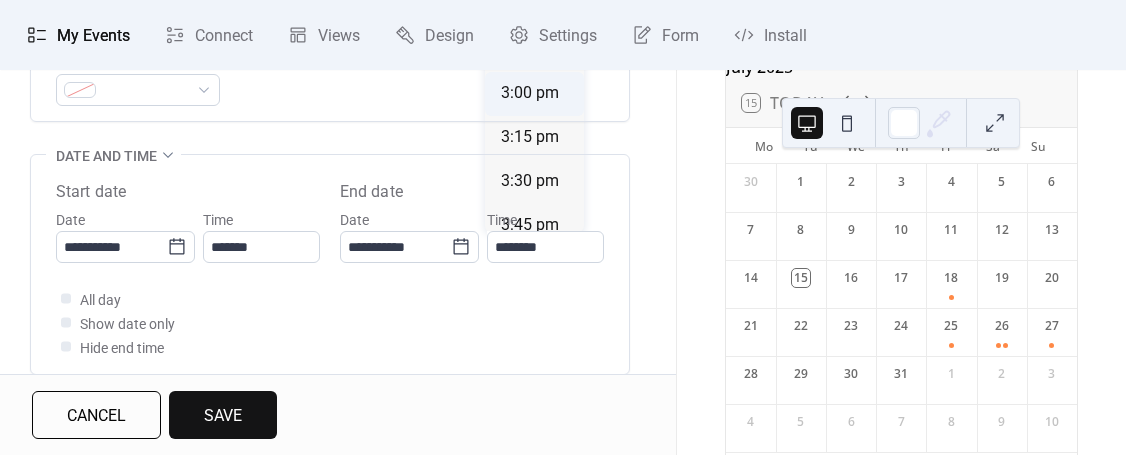 type on "*******" 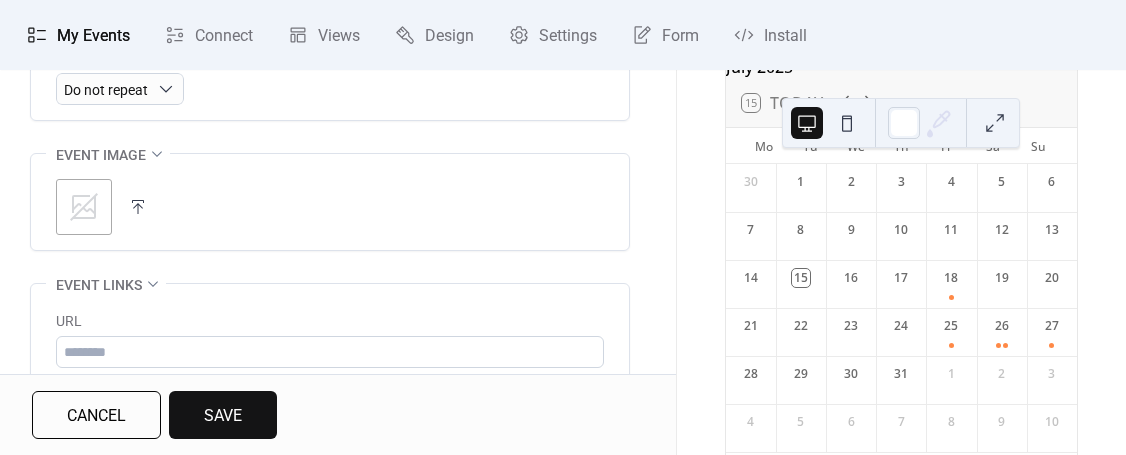 scroll, scrollTop: 975, scrollLeft: 0, axis: vertical 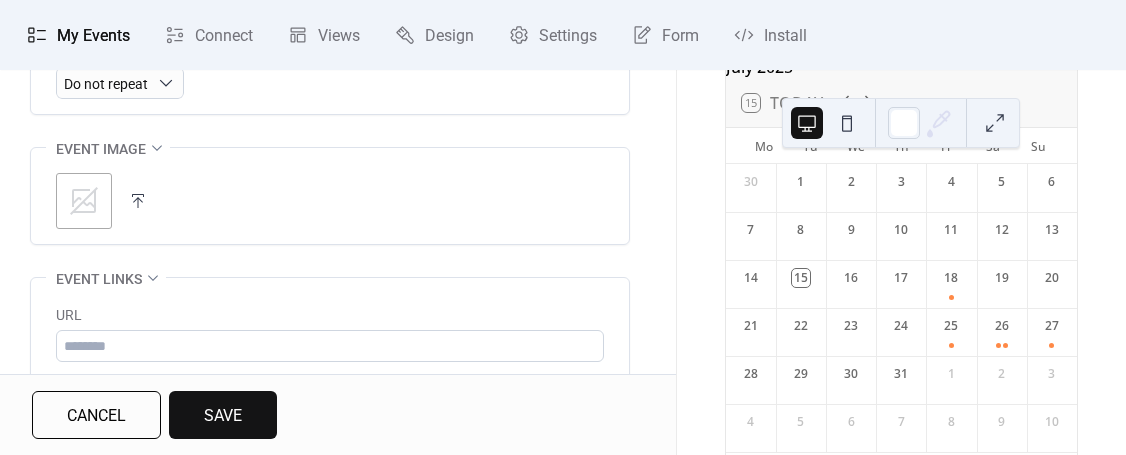 click at bounding box center (138, 201) 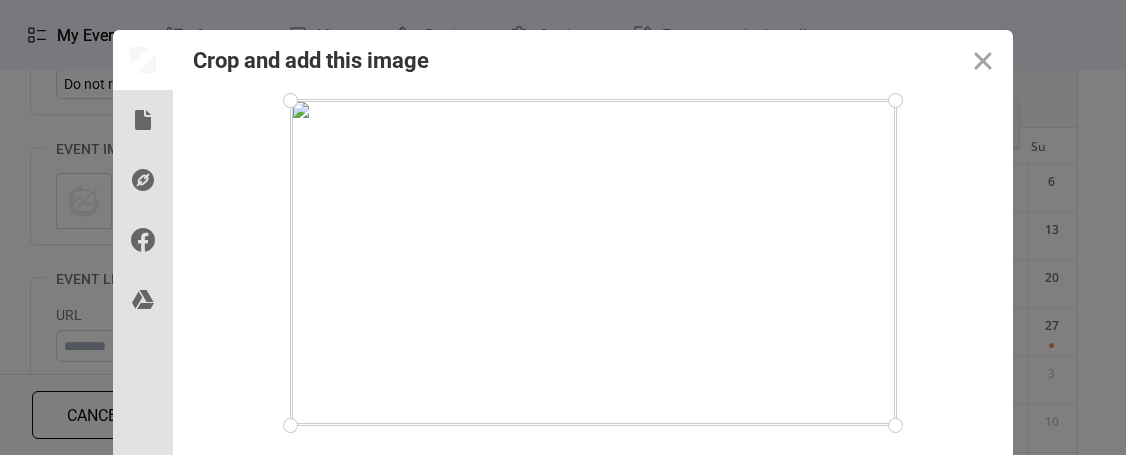 scroll, scrollTop: 105, scrollLeft: 0, axis: vertical 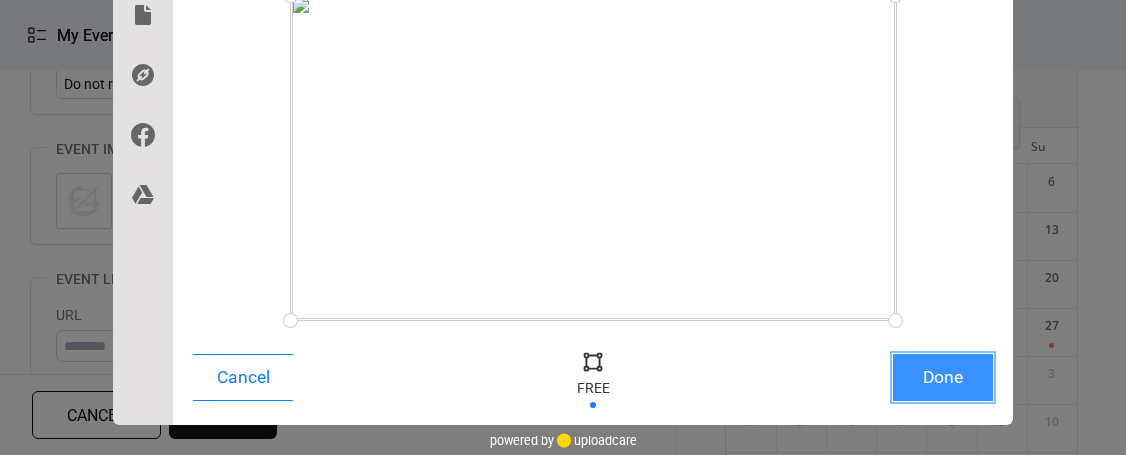 click on "Done" at bounding box center (943, 377) 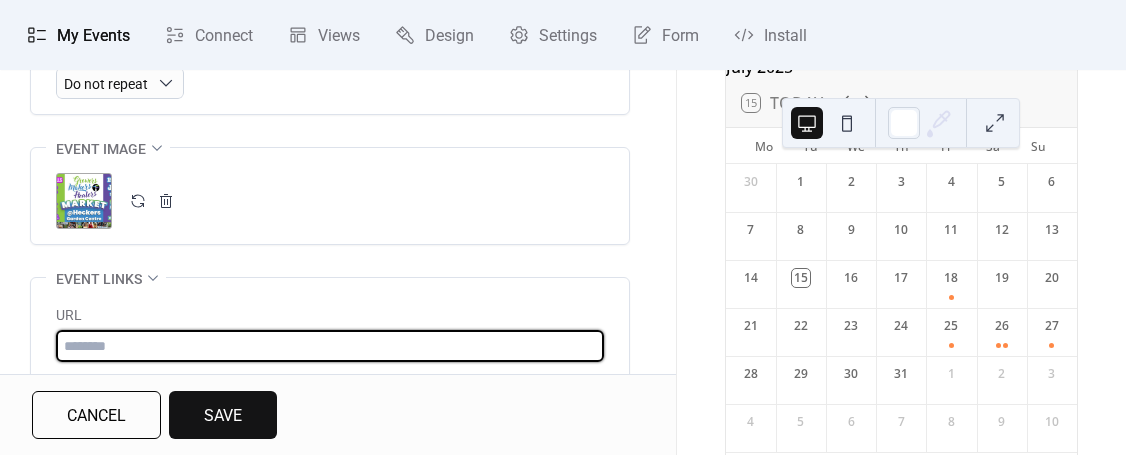 click at bounding box center (330, 346) 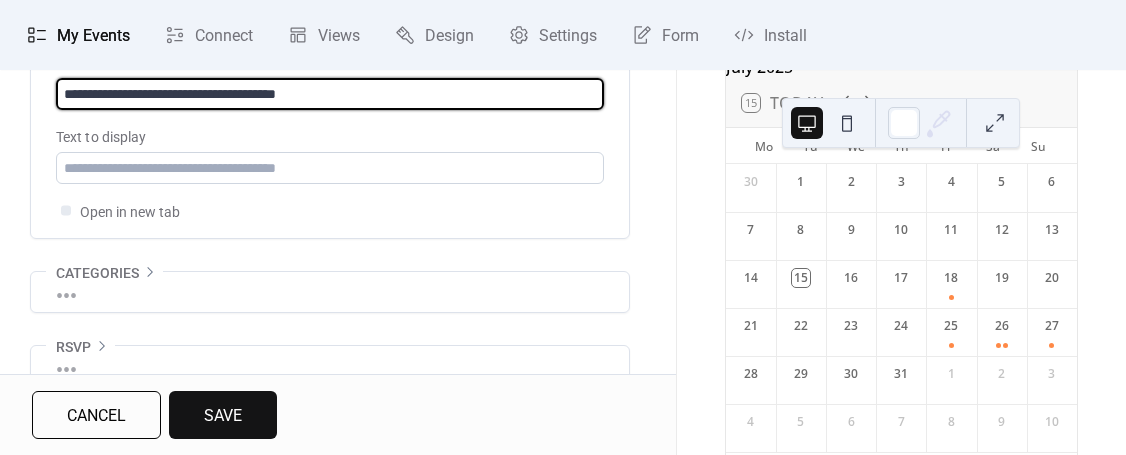 scroll, scrollTop: 1232, scrollLeft: 0, axis: vertical 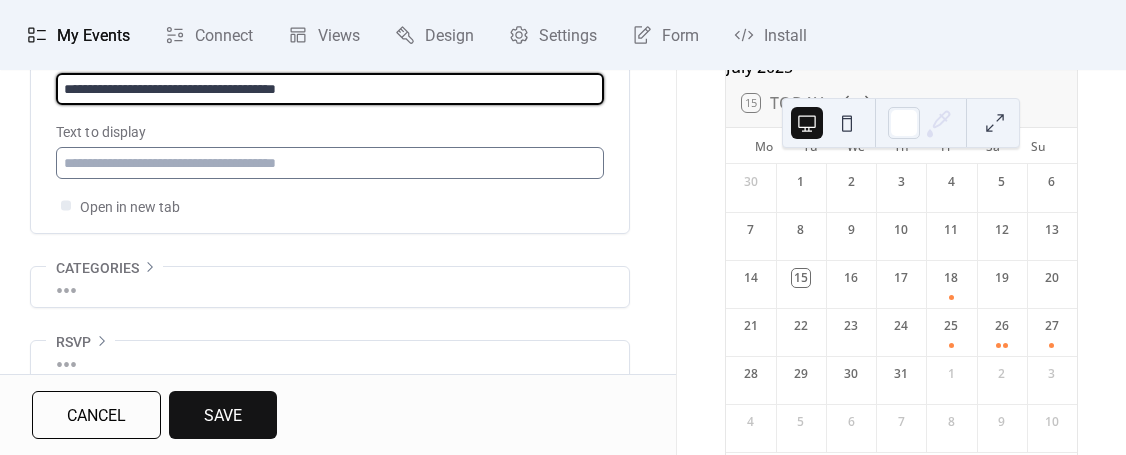 type on "**********" 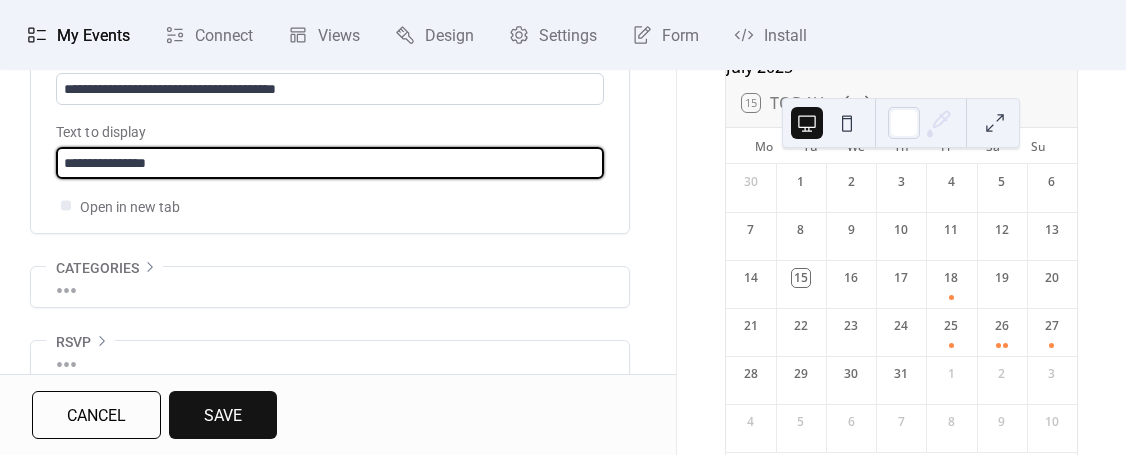 type on "**********" 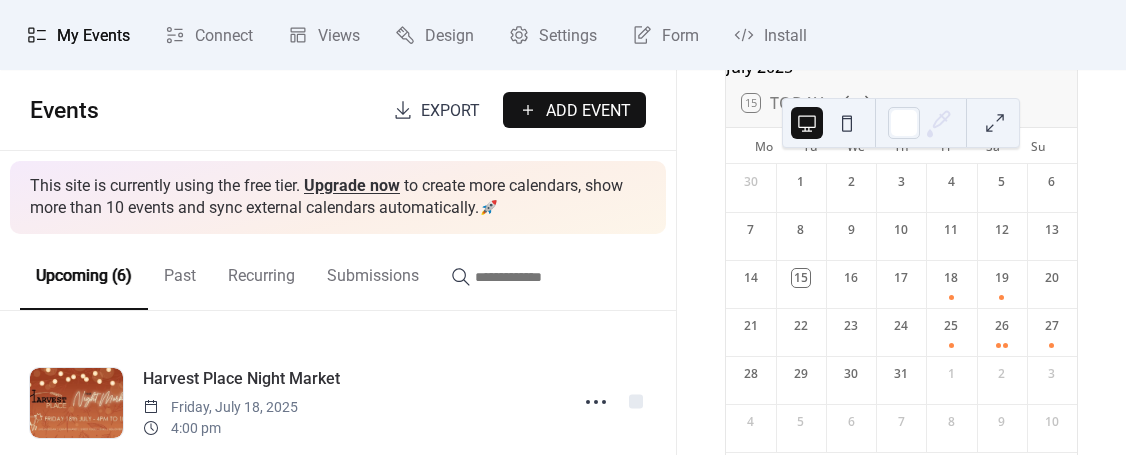 click on "Add Event" at bounding box center [588, 111] 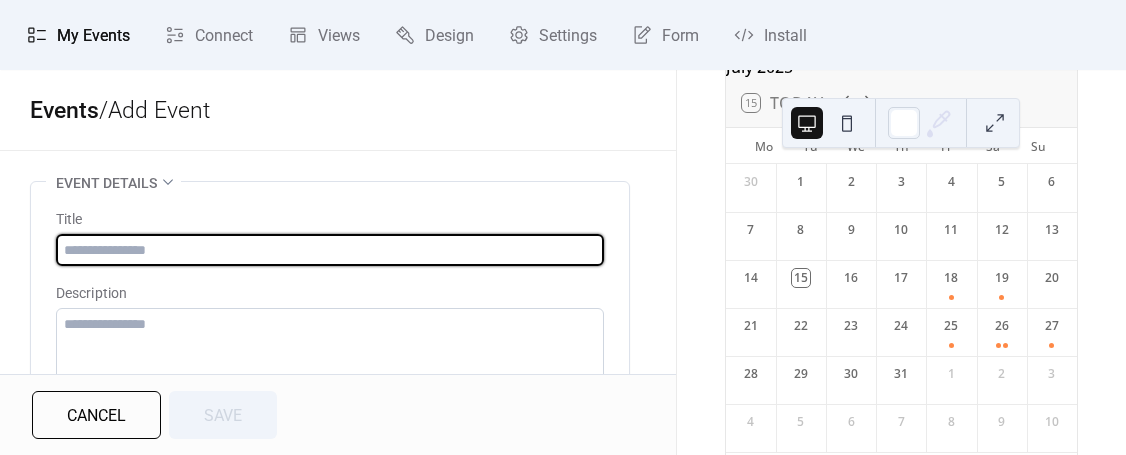 click at bounding box center (330, 250) 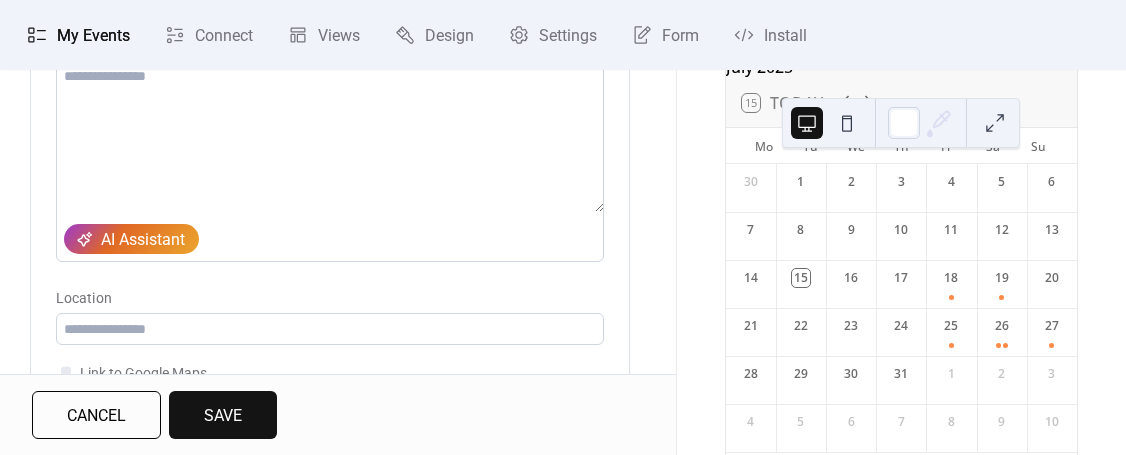 scroll, scrollTop: 309, scrollLeft: 0, axis: vertical 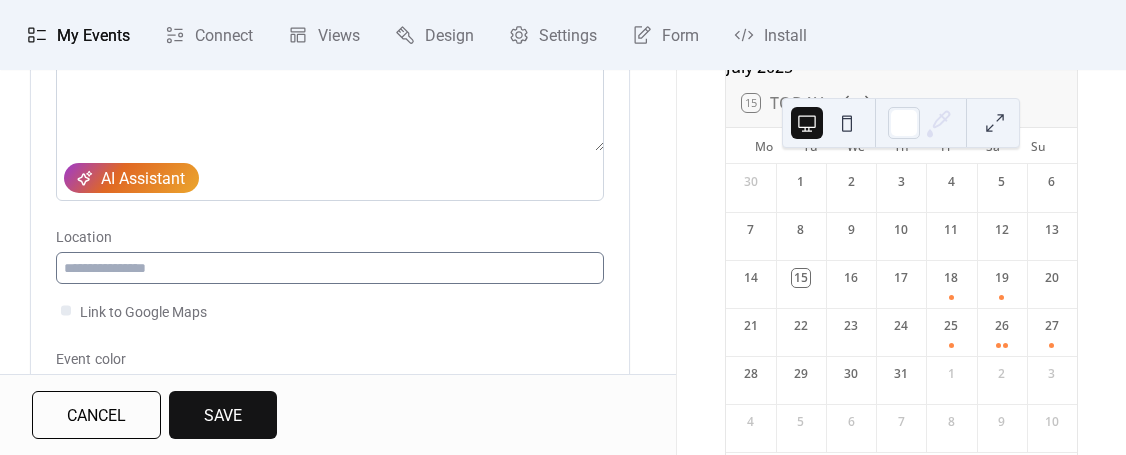 type on "**********" 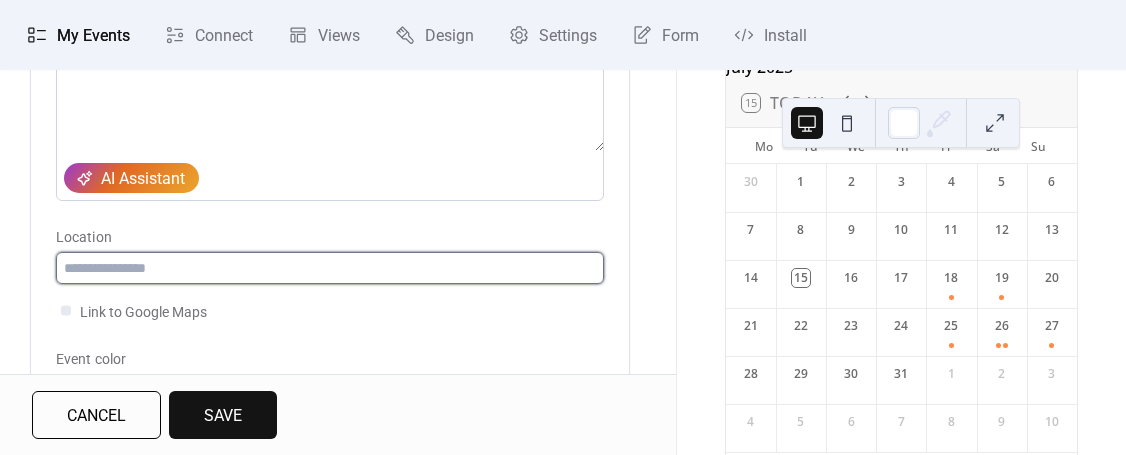 click at bounding box center (330, 268) 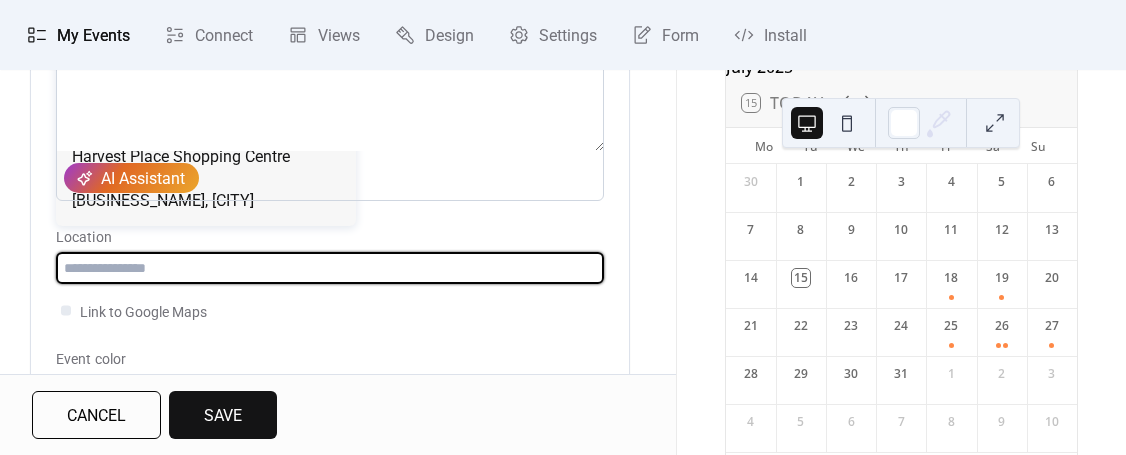 type on "*" 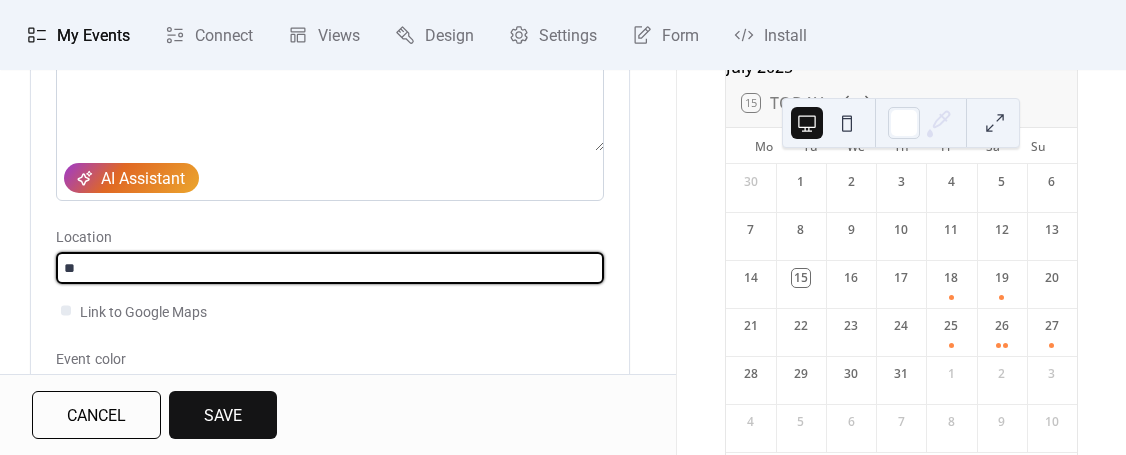type on "*" 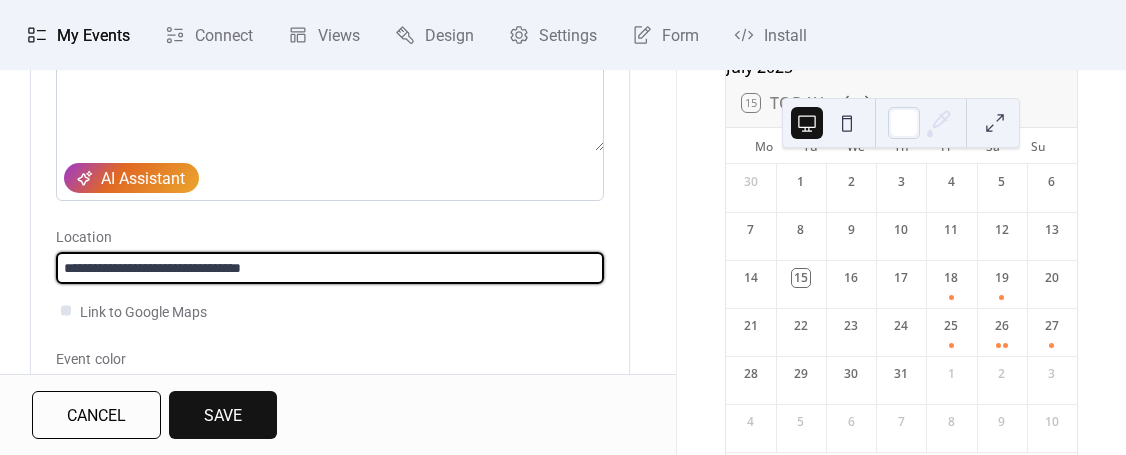 type on "**********" 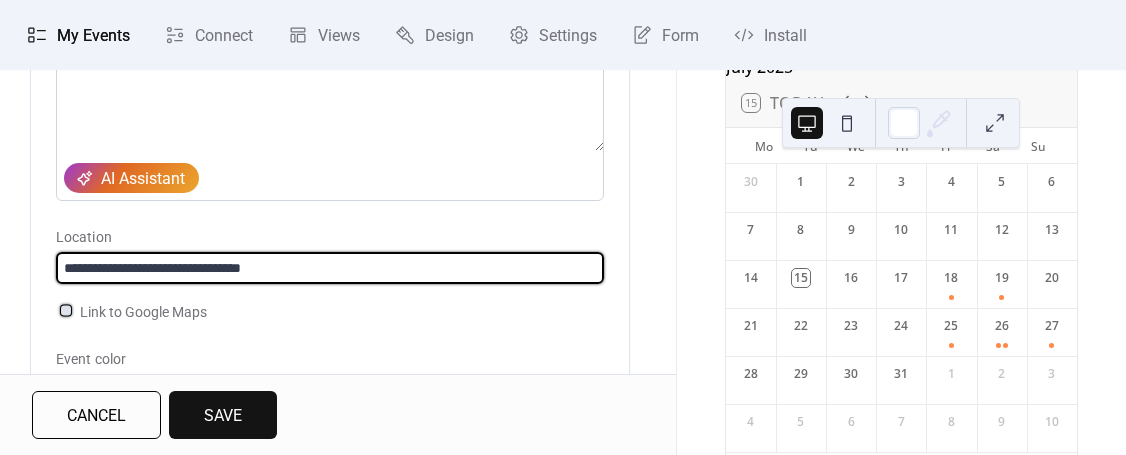 click at bounding box center [66, 310] 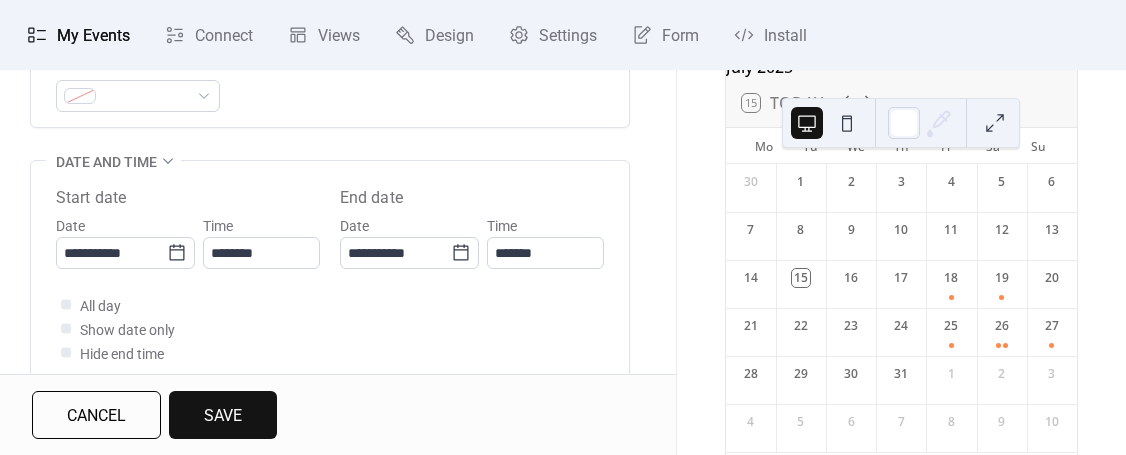 scroll, scrollTop: 608, scrollLeft: 0, axis: vertical 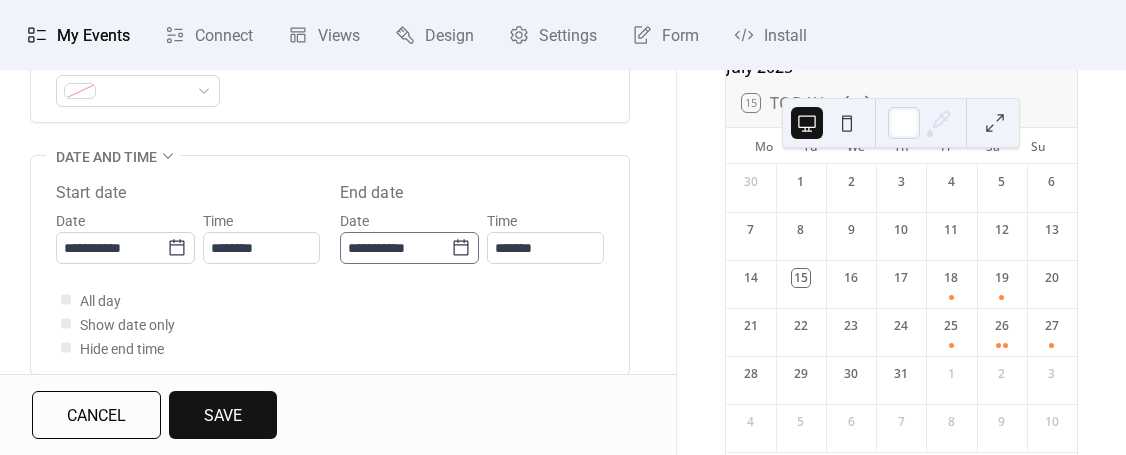 click 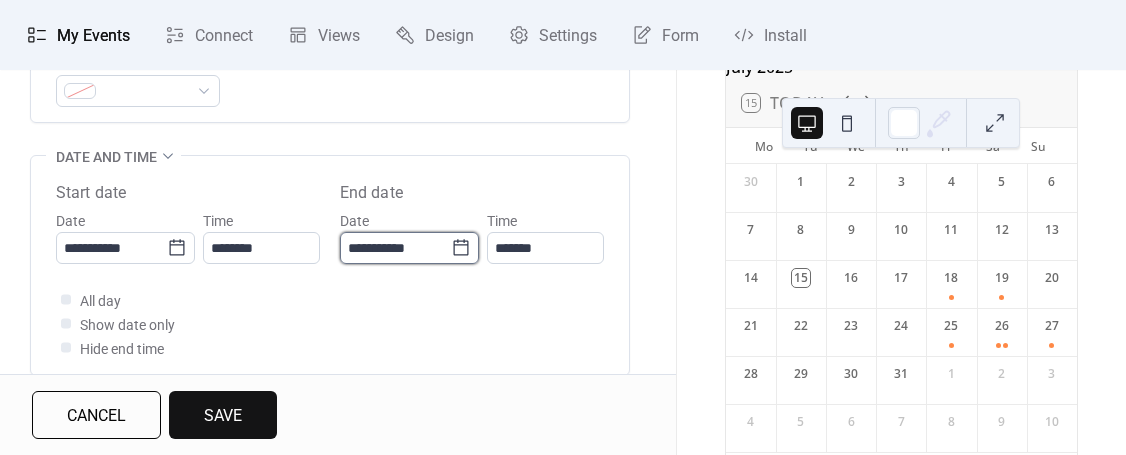 click on "**********" at bounding box center (395, 248) 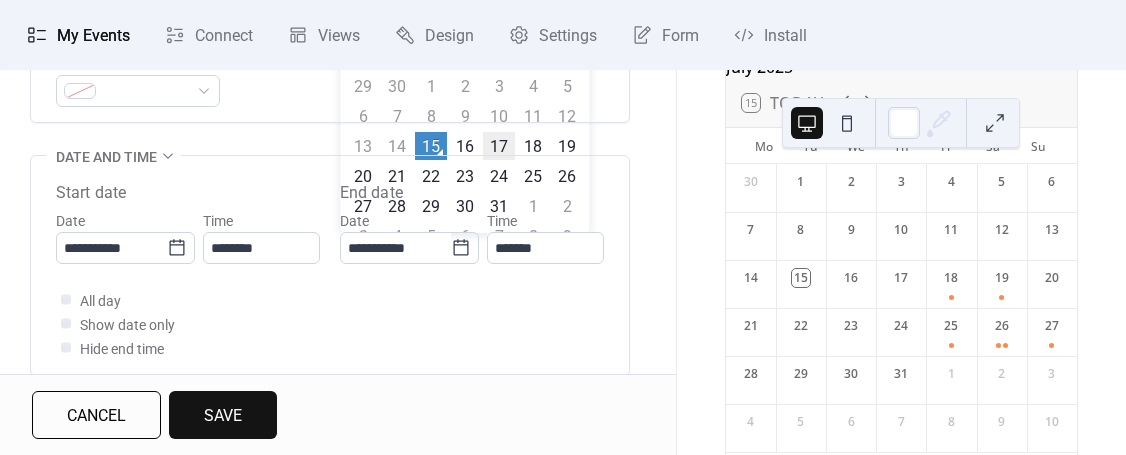 click on "17" at bounding box center (499, 146) 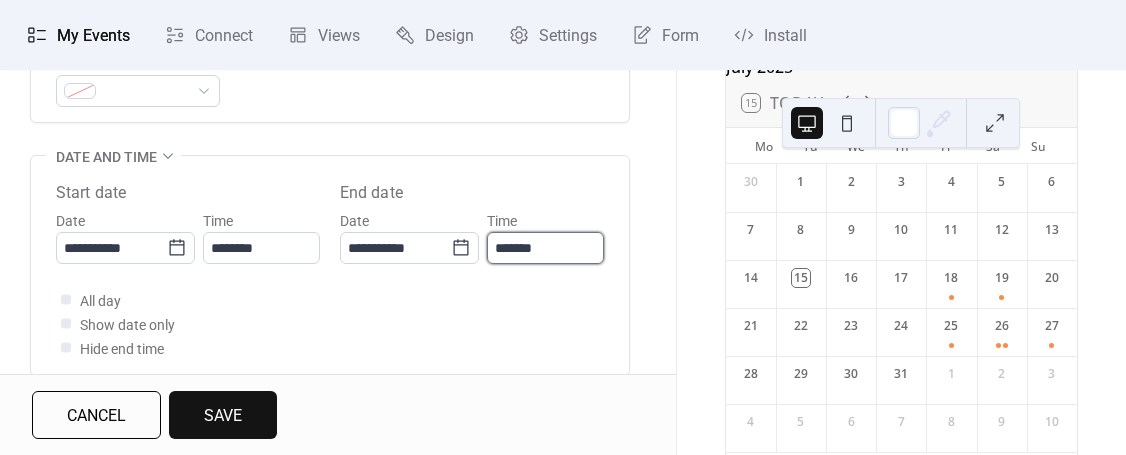 click on "*******" at bounding box center [545, 248] 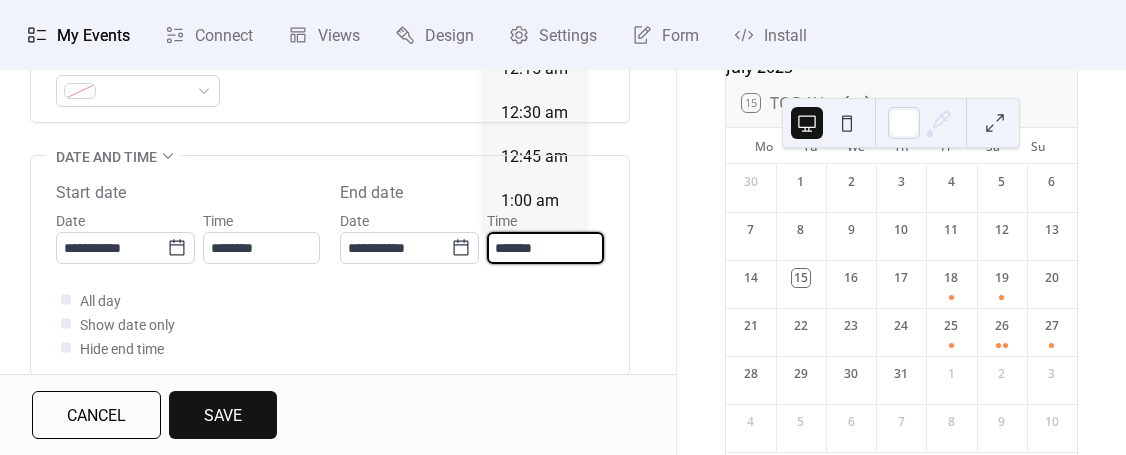 scroll, scrollTop: 2288, scrollLeft: 0, axis: vertical 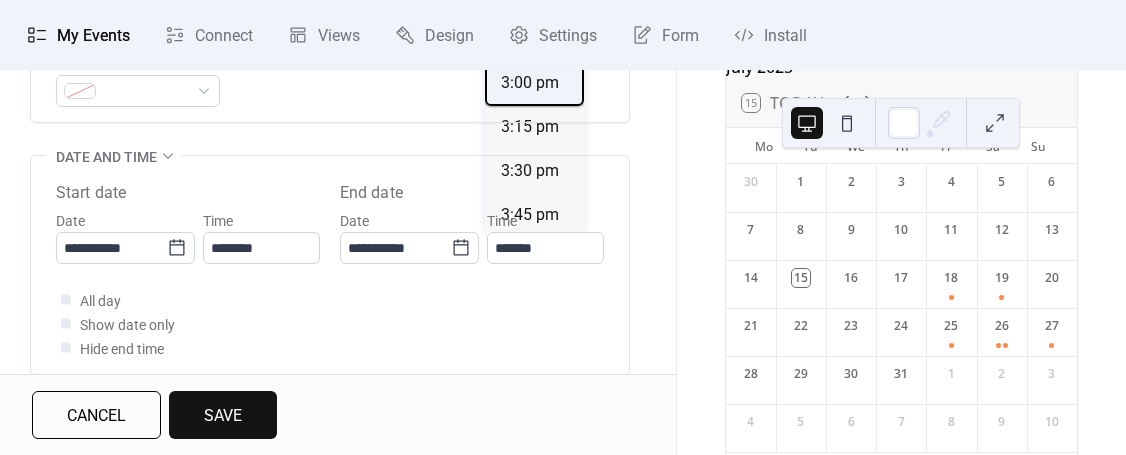 click on "3:00 pm" at bounding box center [534, 84] 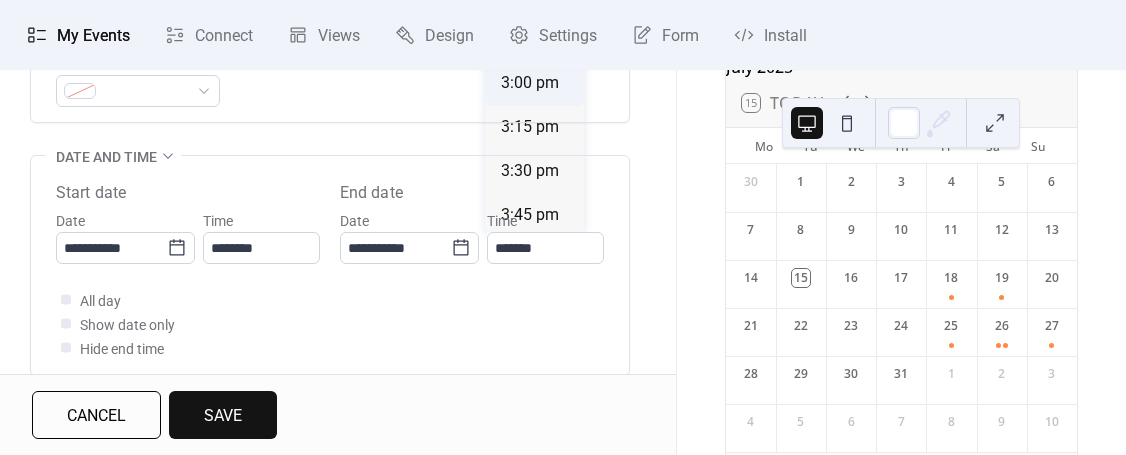 type on "*******" 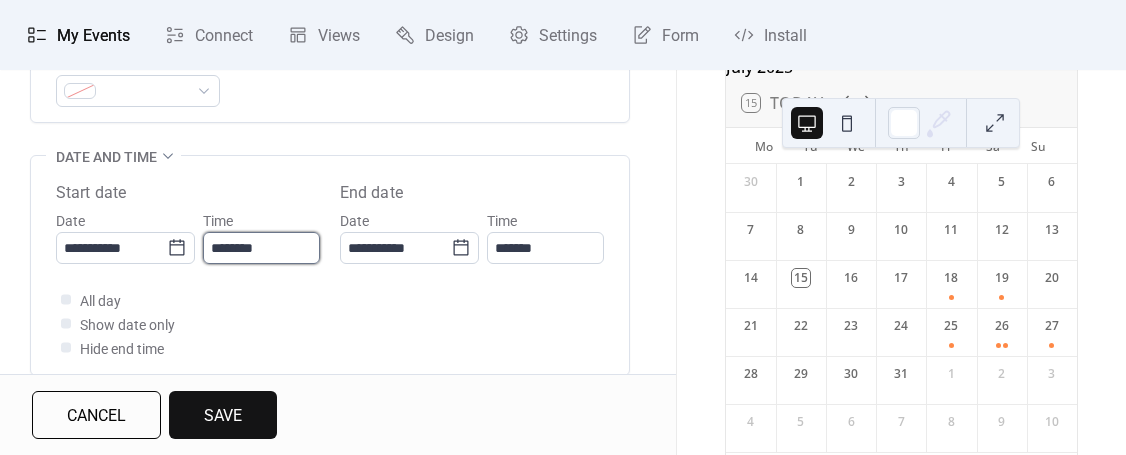 click on "********" at bounding box center (261, 248) 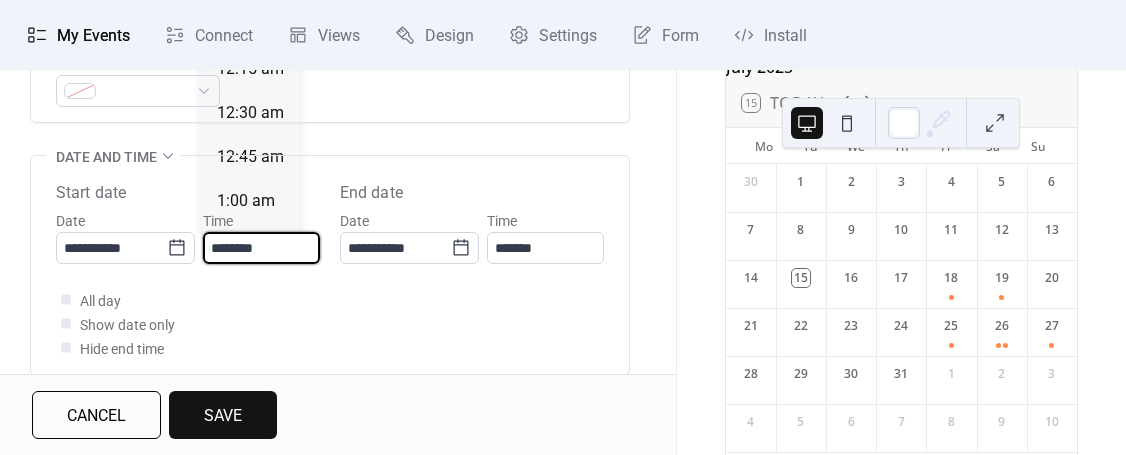 scroll, scrollTop: 2112, scrollLeft: 0, axis: vertical 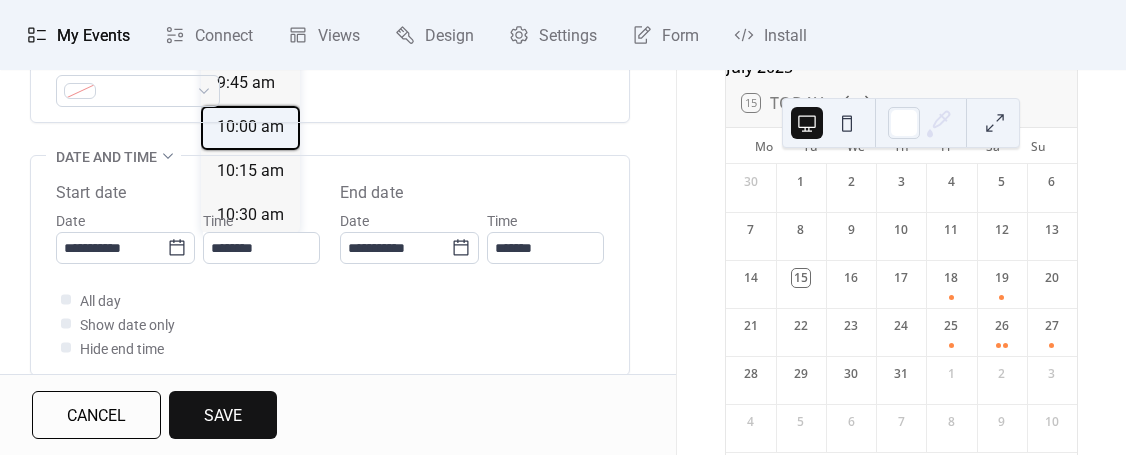 click on "10:00 am" at bounding box center (250, 127) 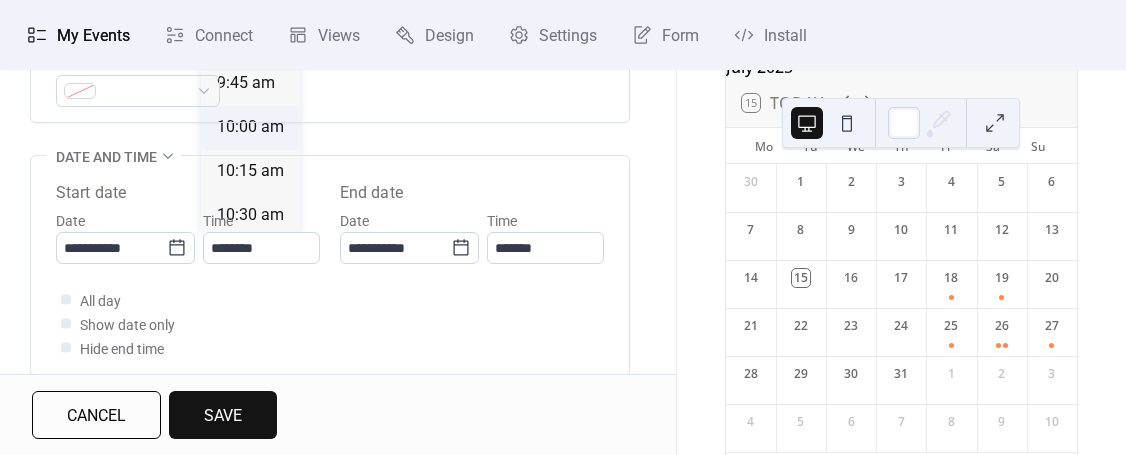 type on "********" 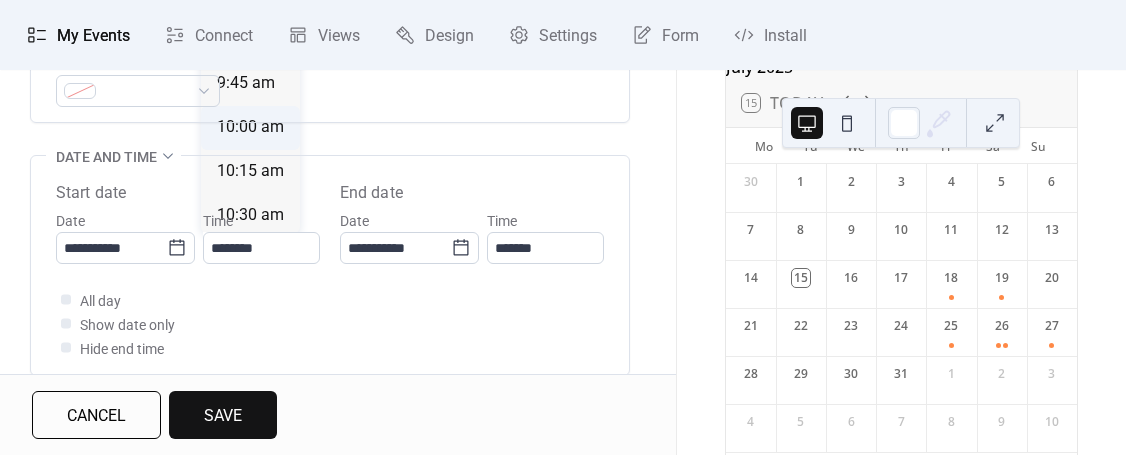 type on "*******" 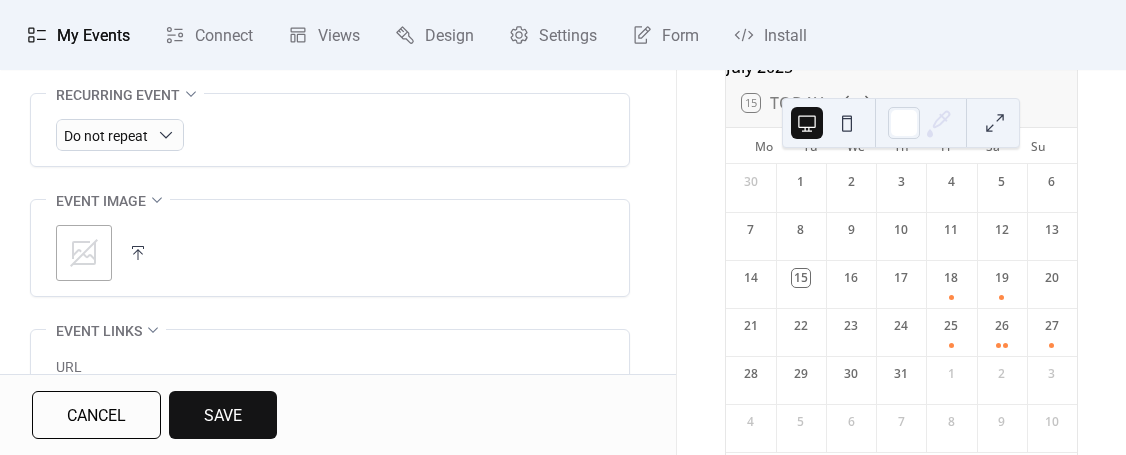 scroll, scrollTop: 954, scrollLeft: 0, axis: vertical 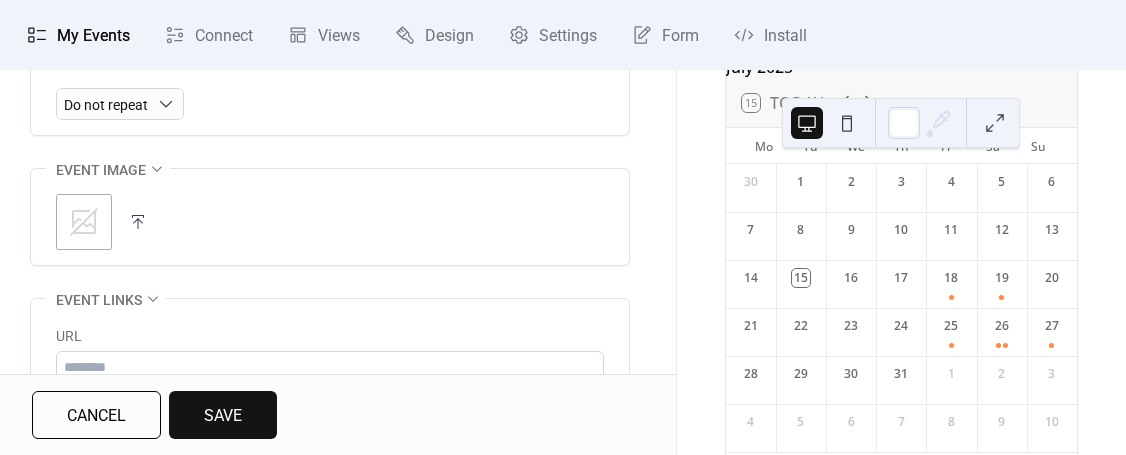 click at bounding box center [138, 222] 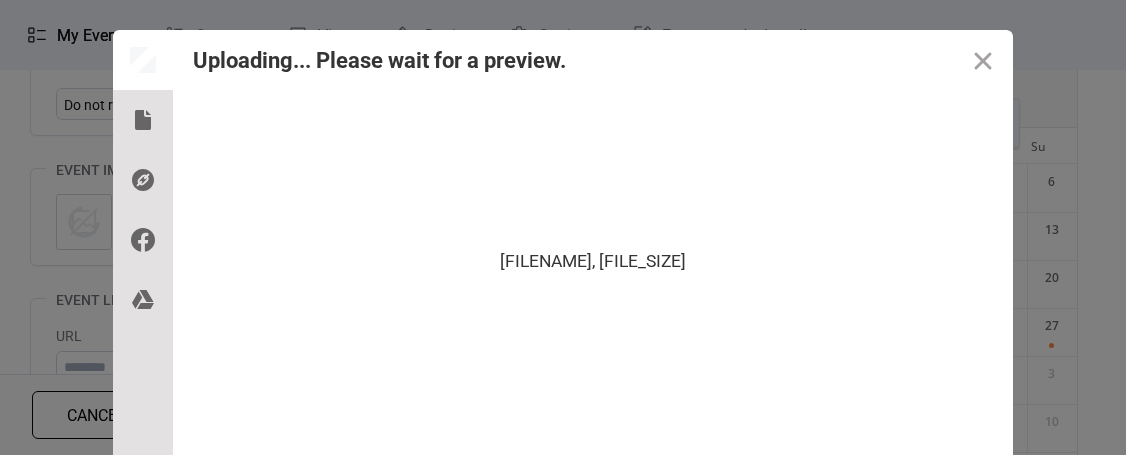 scroll, scrollTop: 105, scrollLeft: 0, axis: vertical 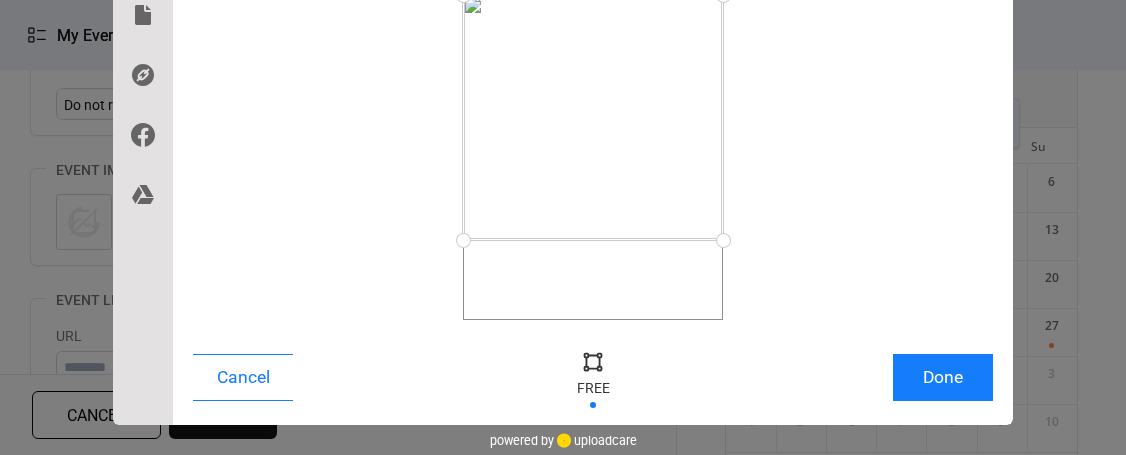 drag, startPoint x: 712, startPoint y: 317, endPoint x: 862, endPoint y: 240, distance: 168.60901 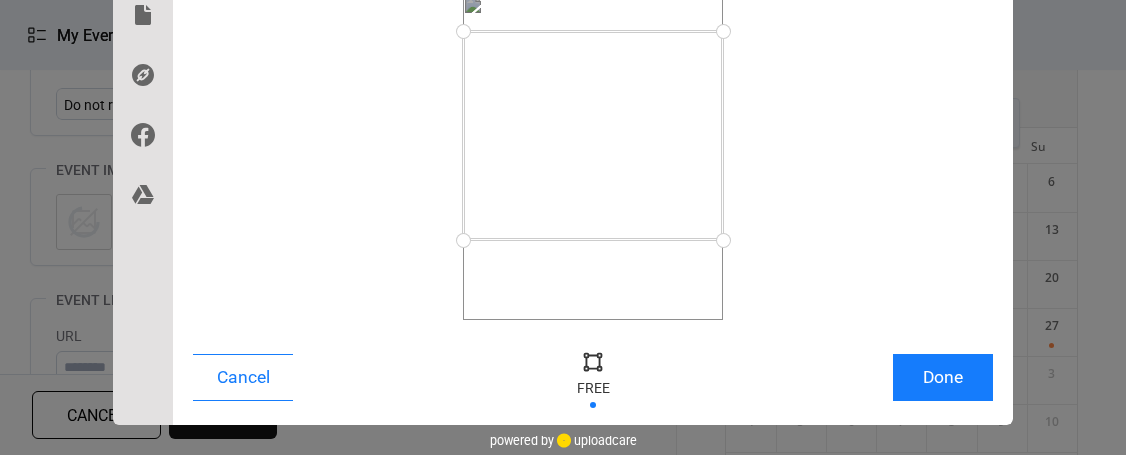 drag, startPoint x: 712, startPoint y: 1, endPoint x: 742, endPoint y: 31, distance: 42.426407 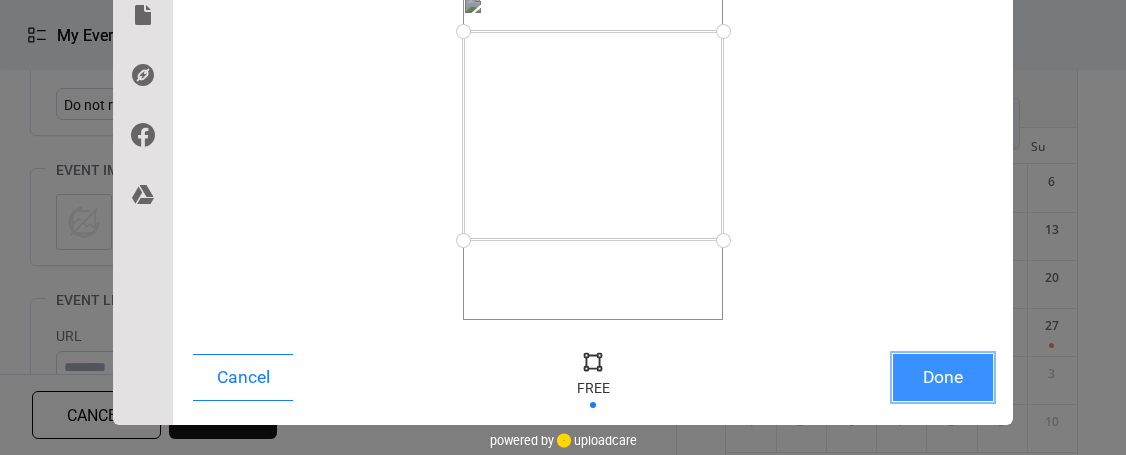click on "Done" at bounding box center (943, 377) 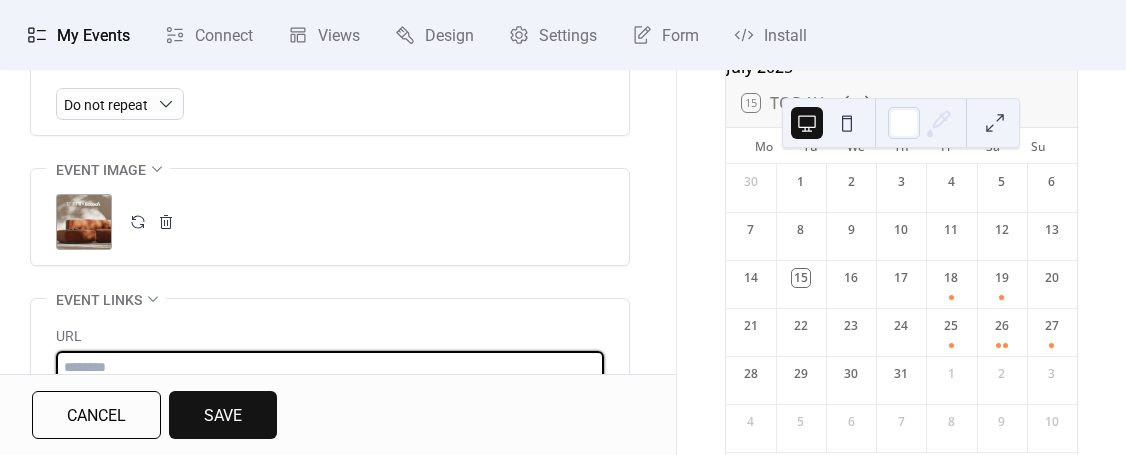 click at bounding box center (330, 367) 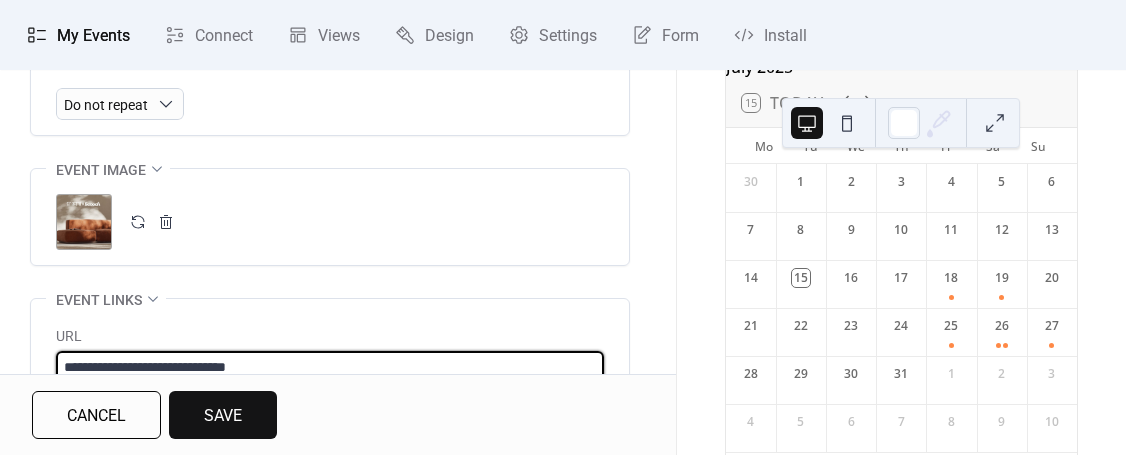scroll, scrollTop: 956, scrollLeft: 0, axis: vertical 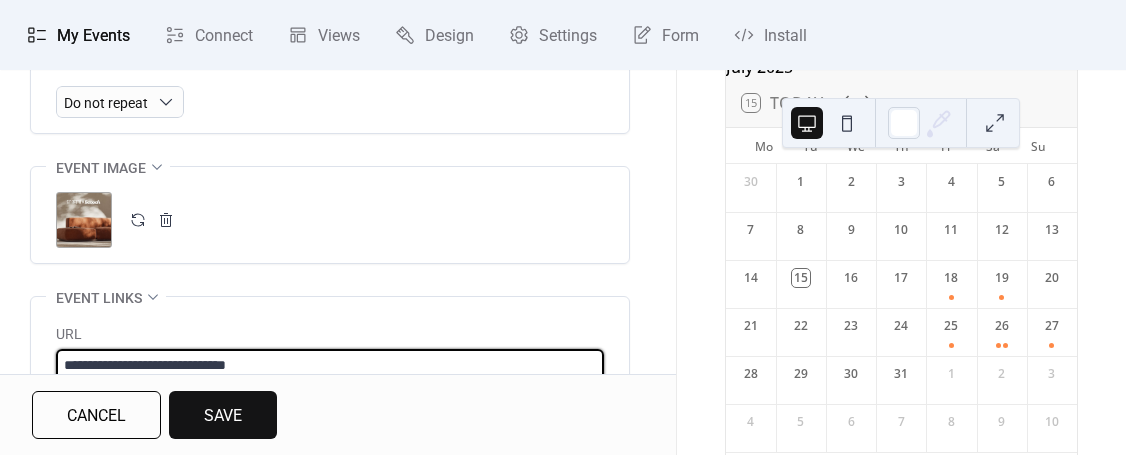 click on "**********" at bounding box center (330, 365) 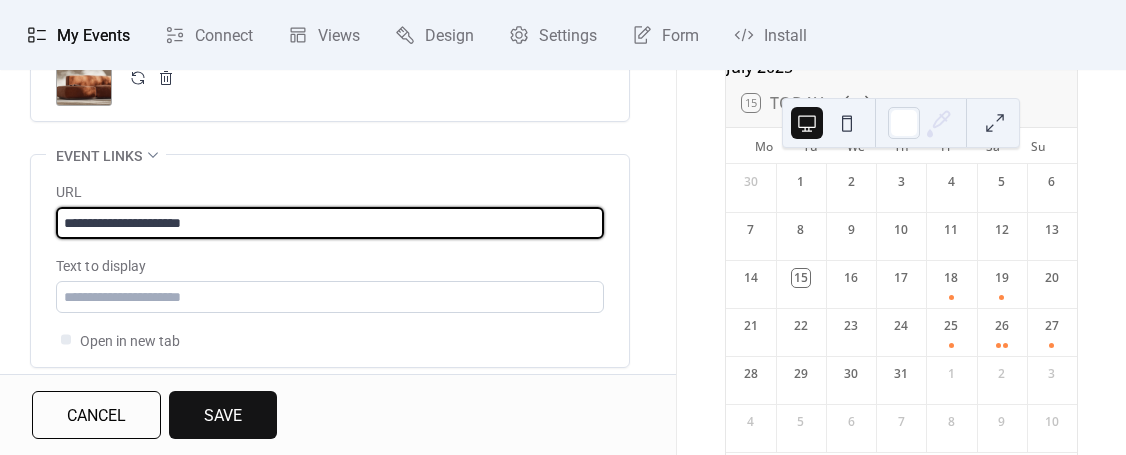 scroll, scrollTop: 1119, scrollLeft: 0, axis: vertical 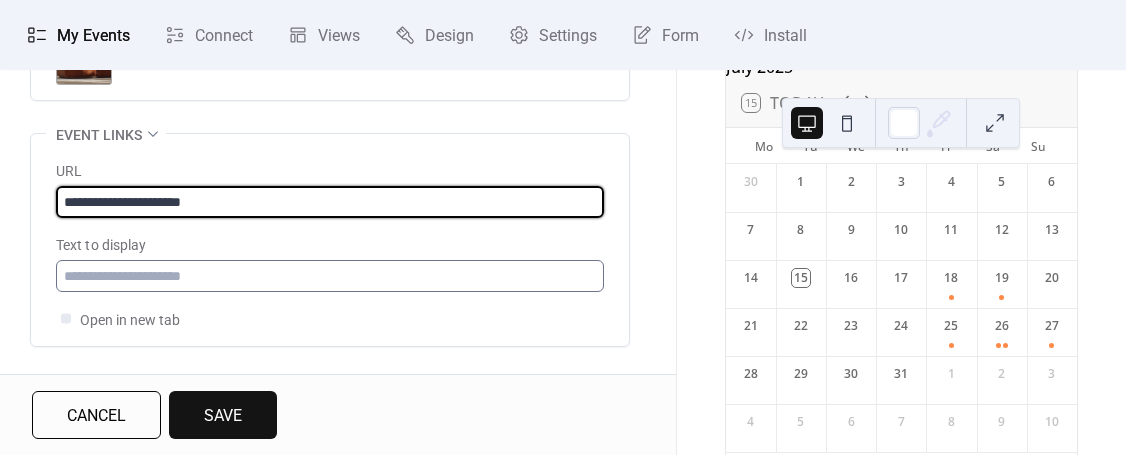 type on "**********" 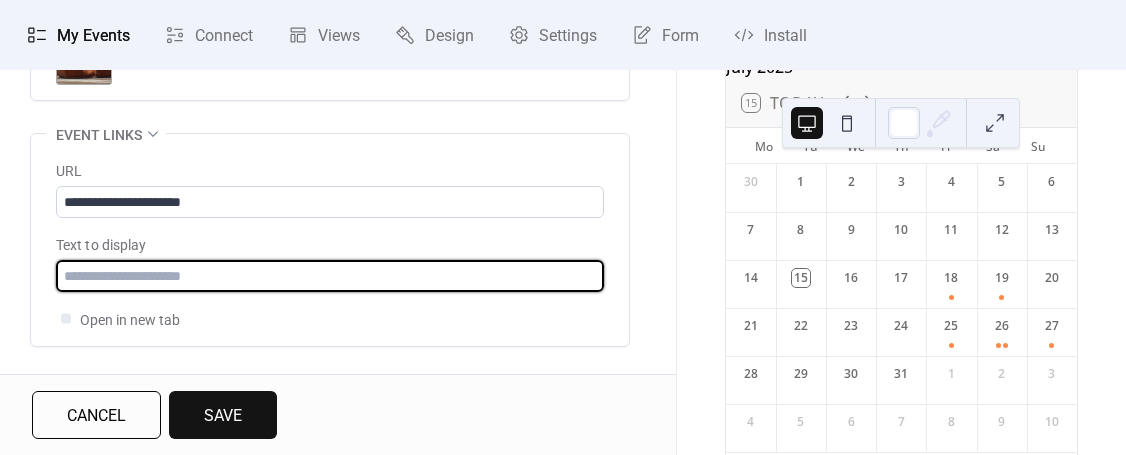 click at bounding box center (330, 276) 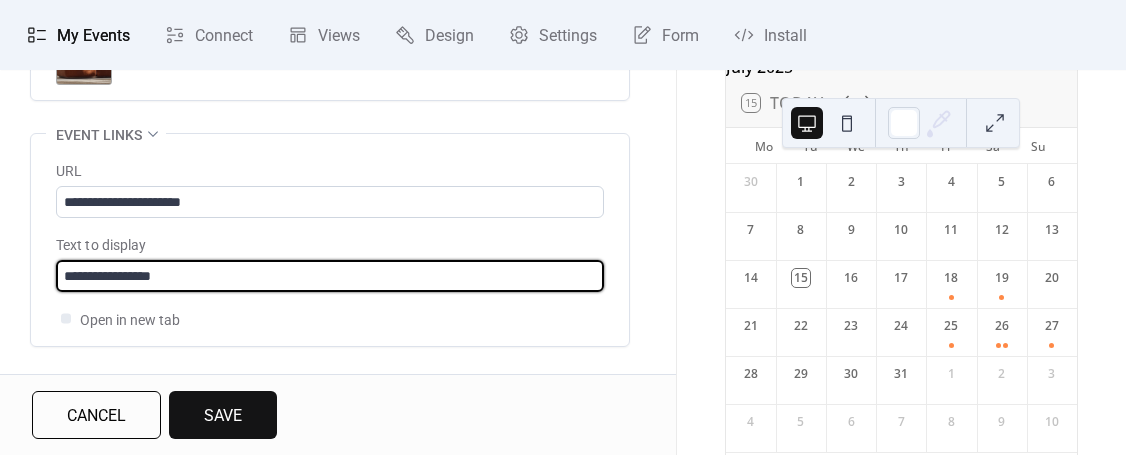 scroll, scrollTop: 179, scrollLeft: 0, axis: vertical 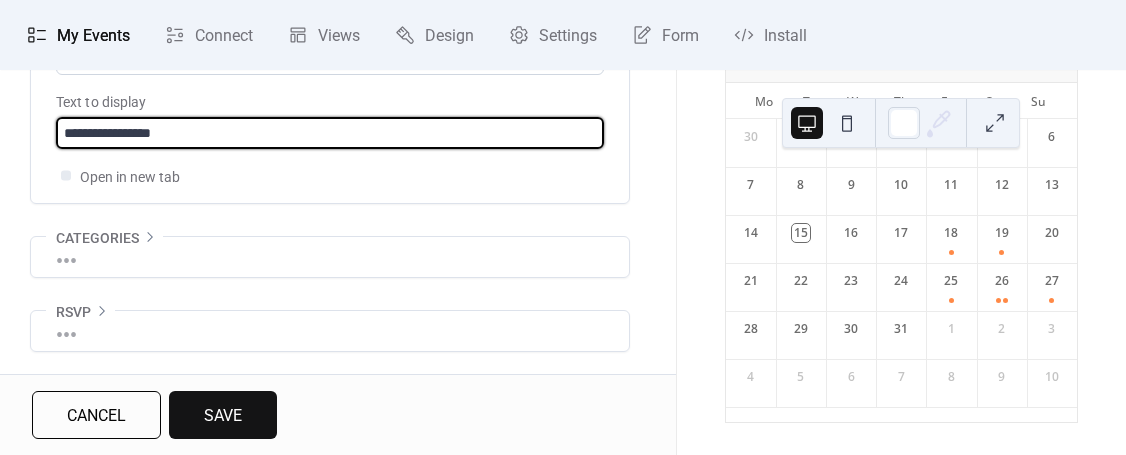 type on "**********" 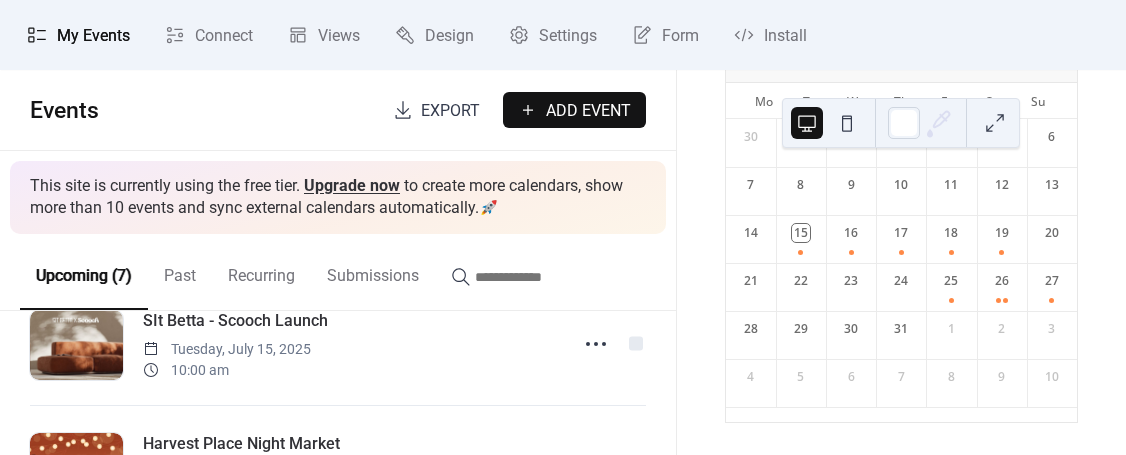 scroll, scrollTop: 0, scrollLeft: 0, axis: both 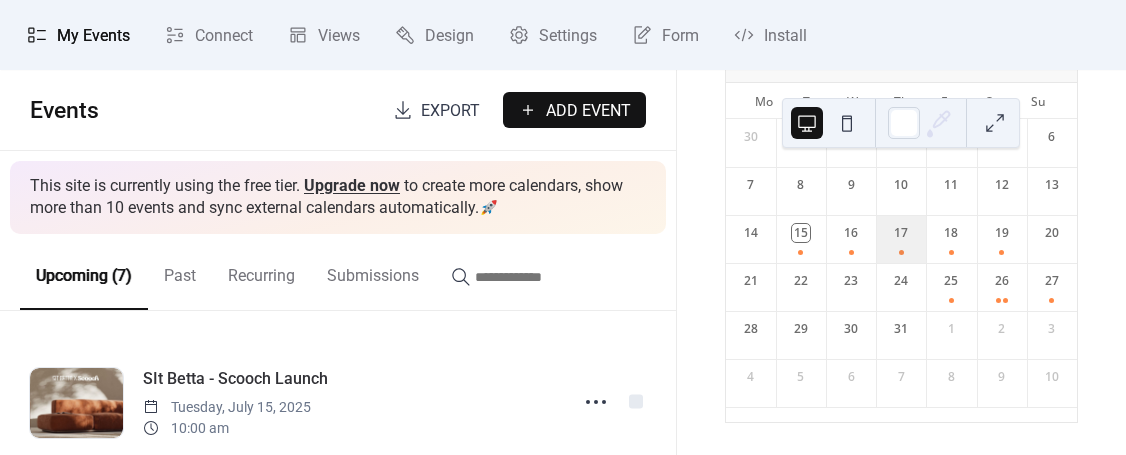 click on "17" at bounding box center (901, 239) 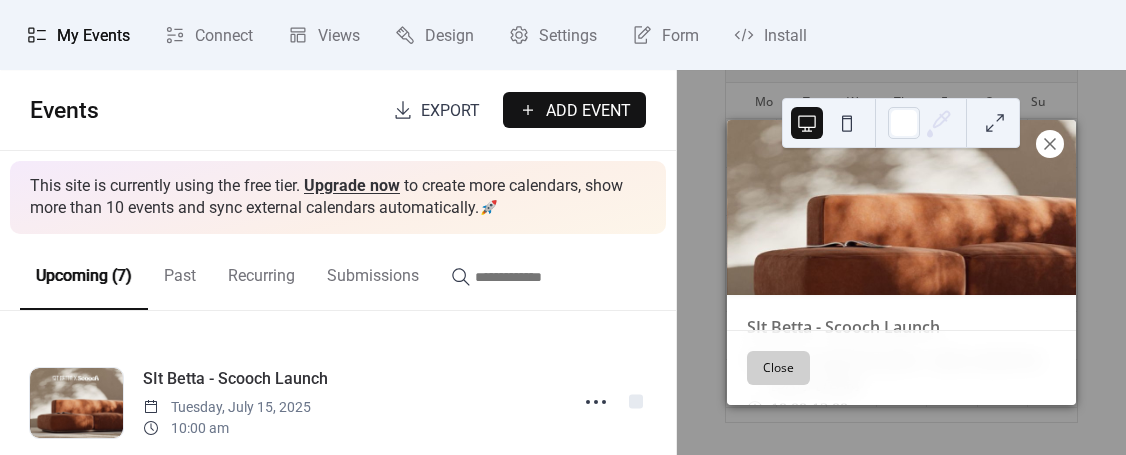 click 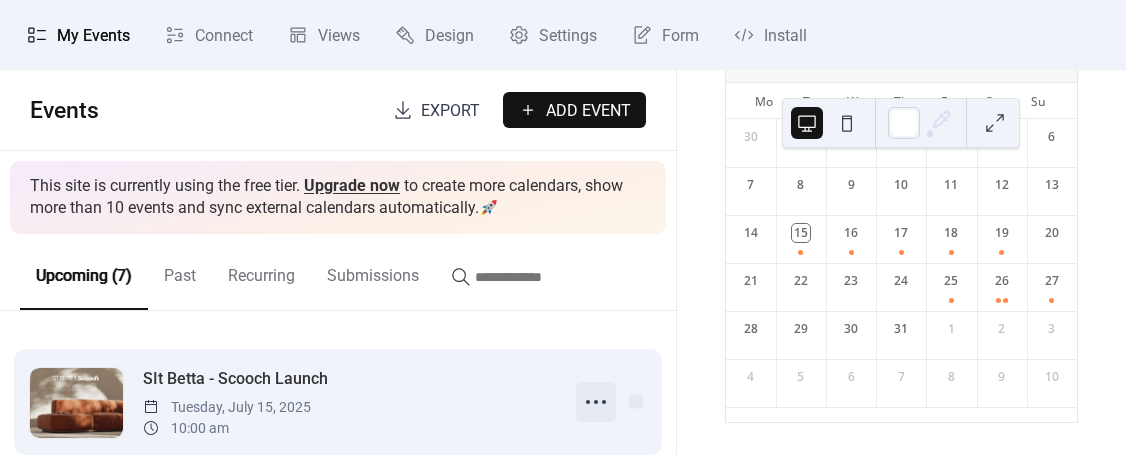click 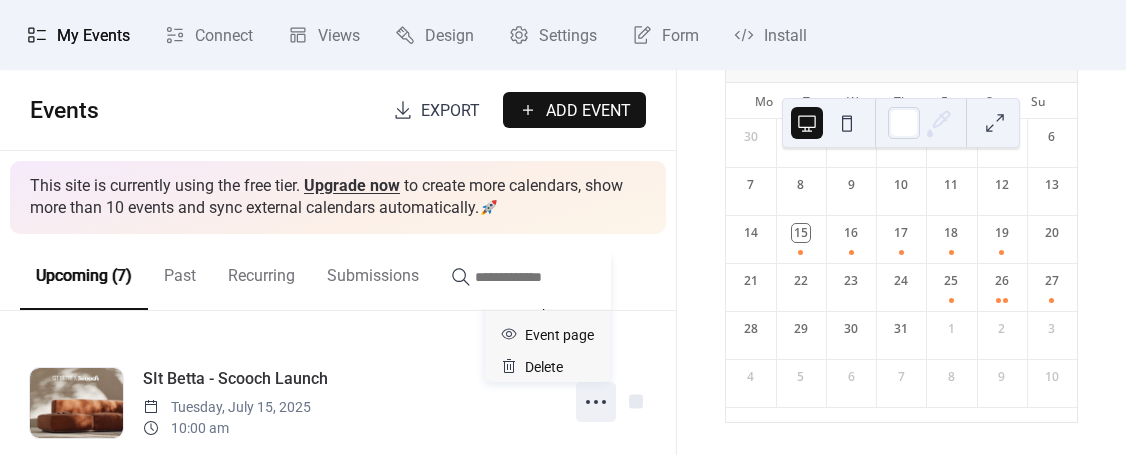 click 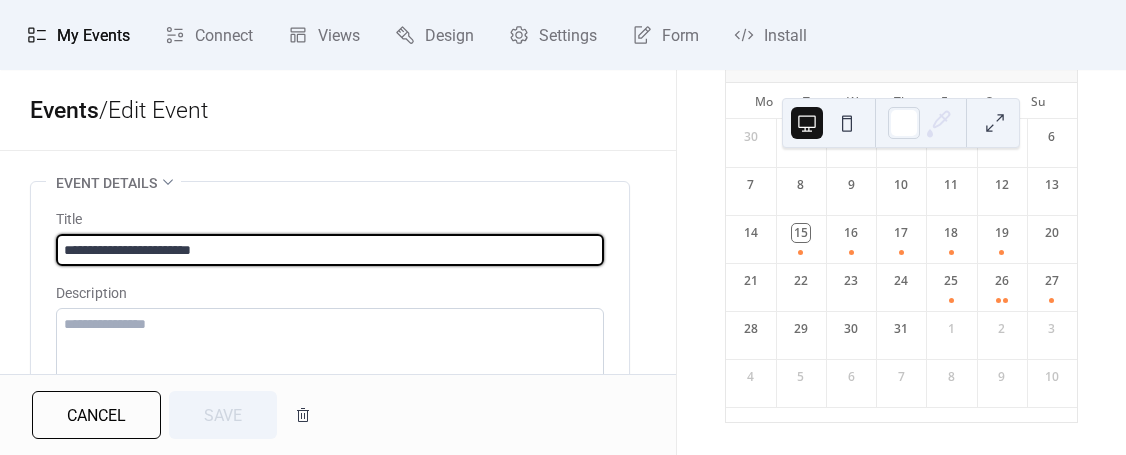 click on "**********" at bounding box center (330, 250) 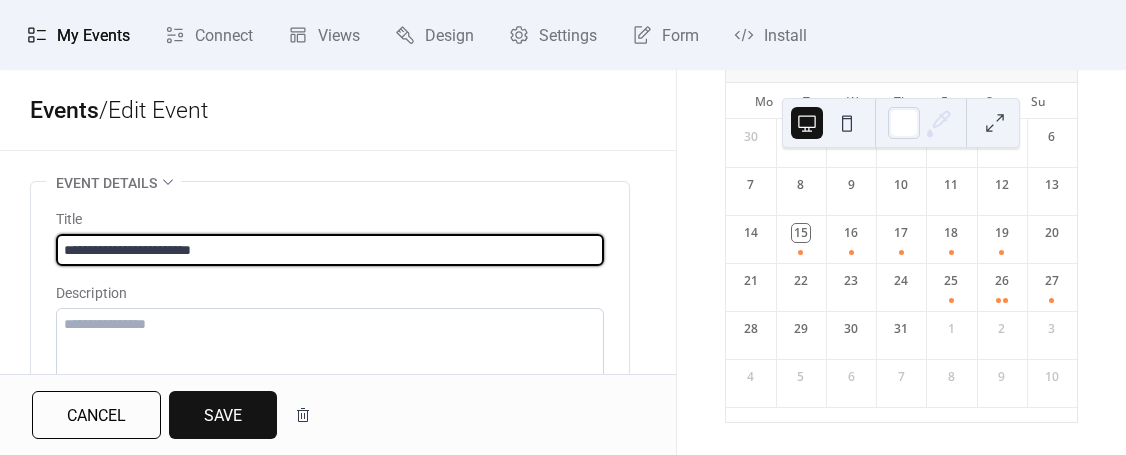 type on "**********" 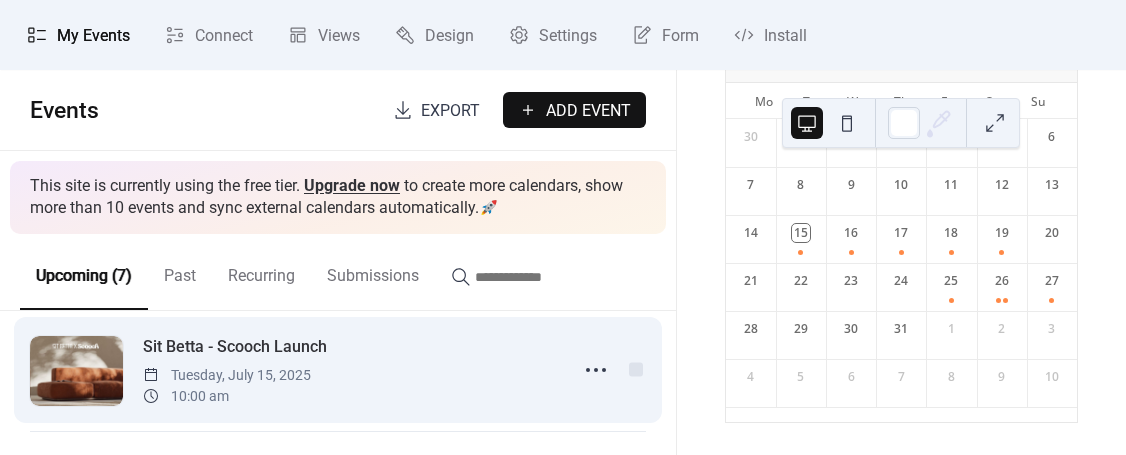 scroll, scrollTop: 39, scrollLeft: 0, axis: vertical 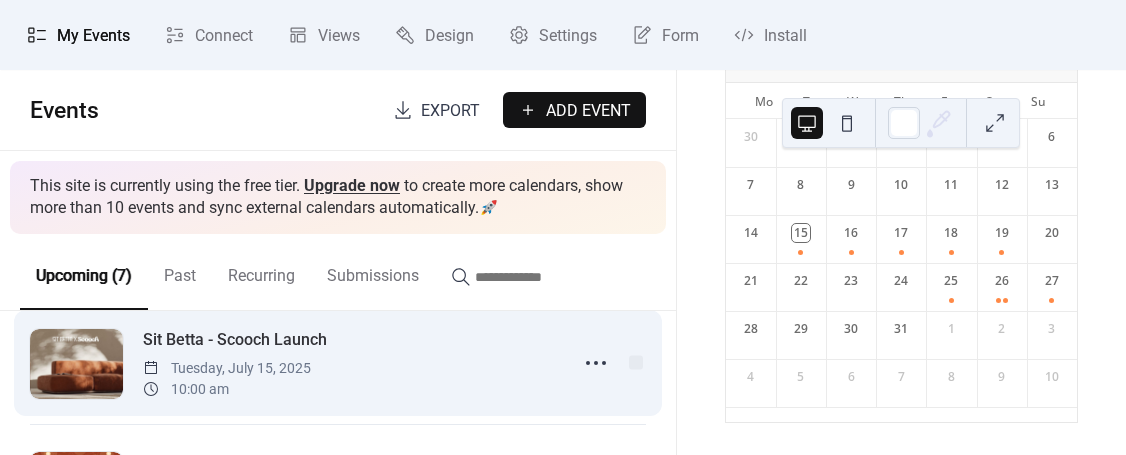 click on "[BUSINESS_NAME] [DAY], [MONTH] [DAY], [YEAR] [TIME]" at bounding box center (349, 363) 